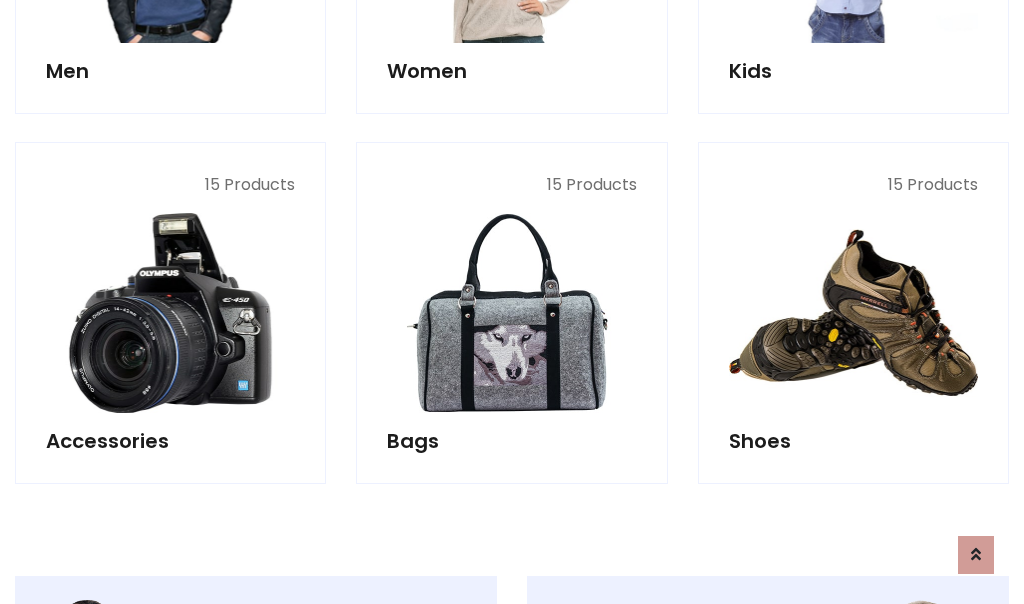 scroll, scrollTop: 853, scrollLeft: 0, axis: vertical 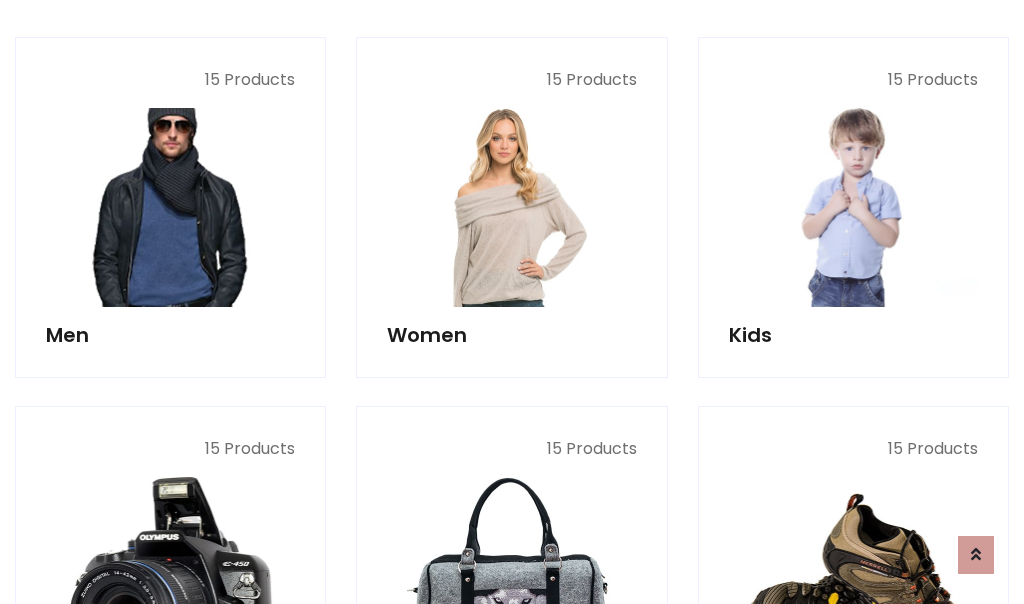 click at bounding box center (170, 207) 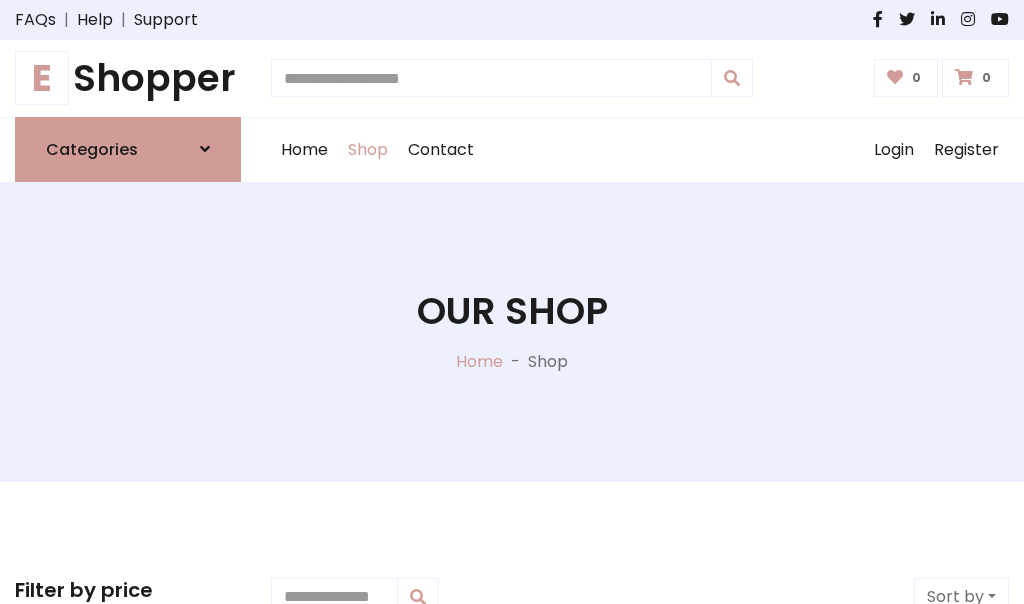 scroll, scrollTop: 807, scrollLeft: 0, axis: vertical 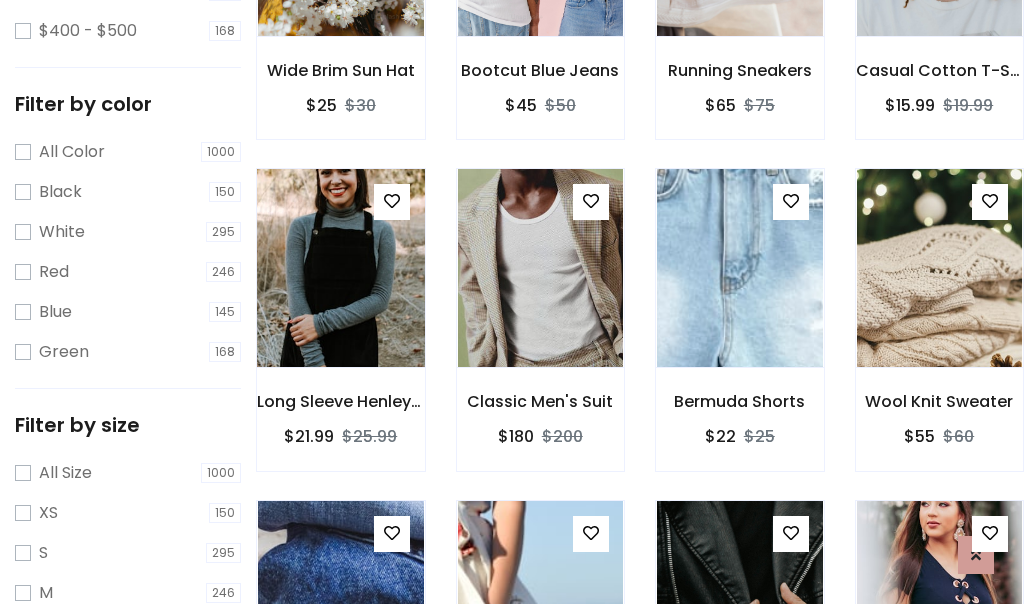 click at bounding box center [340, 268] 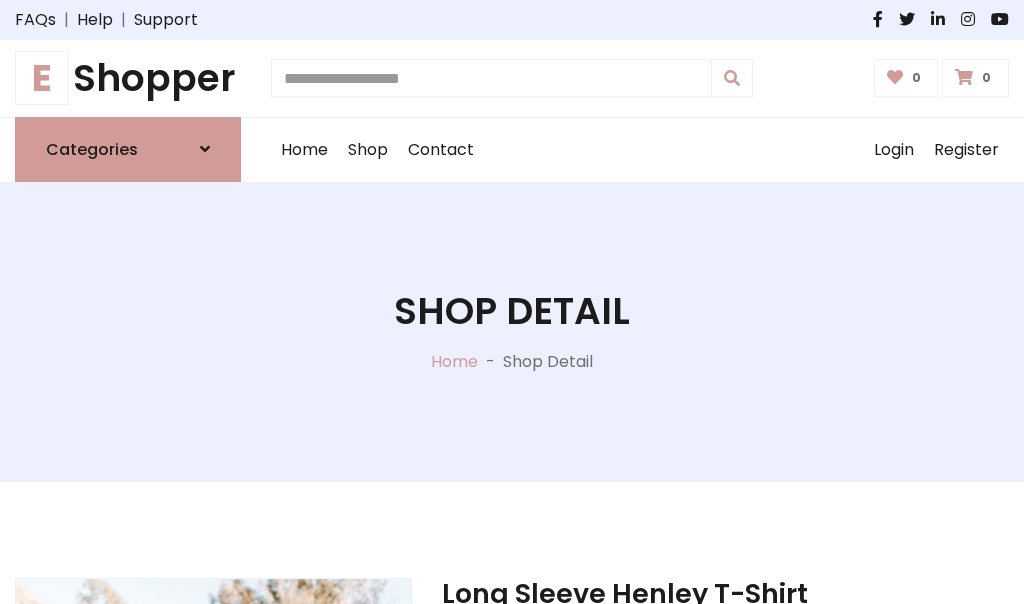 scroll, scrollTop: 0, scrollLeft: 0, axis: both 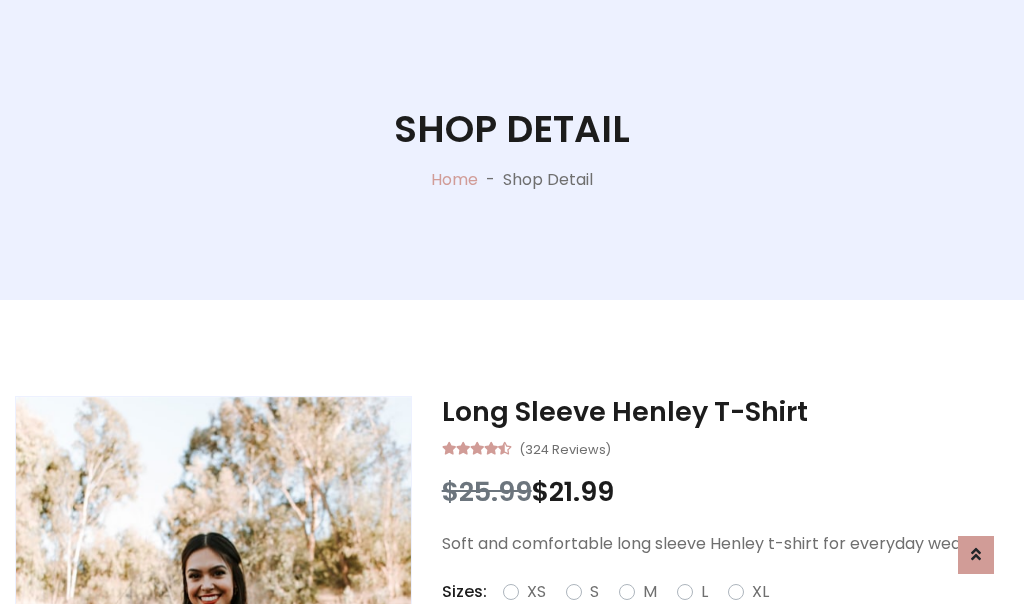 click on "Red" at bounding box center [732, 616] 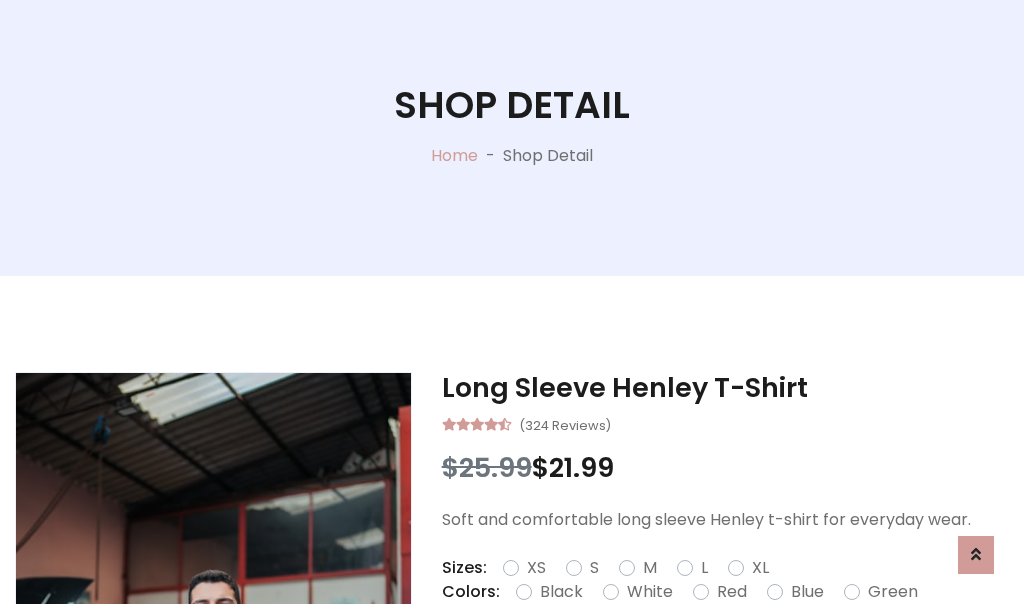 click on "Add To Cart" at bounding box center (663, 655) 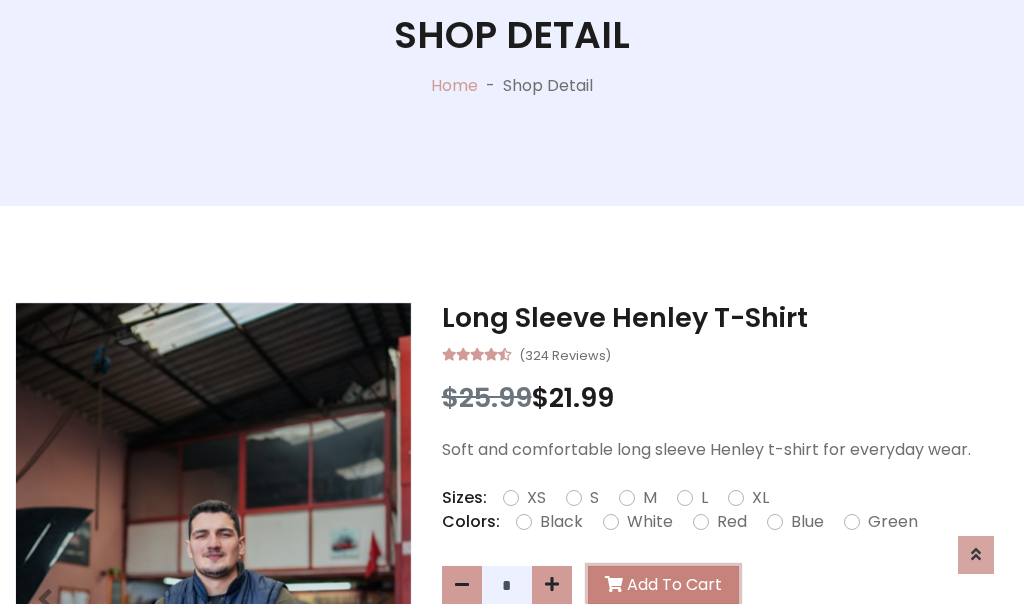 scroll, scrollTop: 0, scrollLeft: 0, axis: both 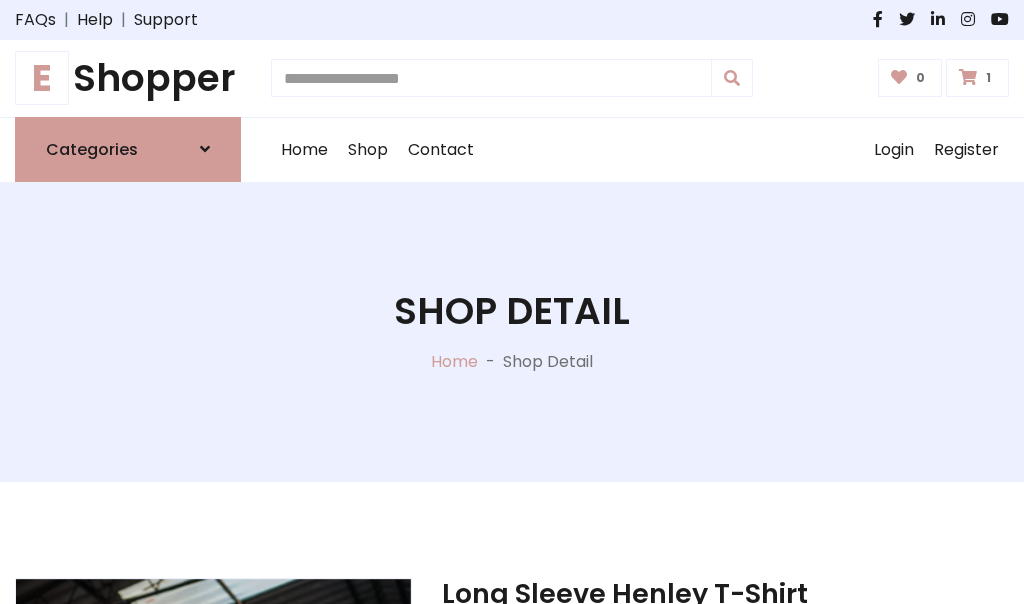 click at bounding box center [968, 77] 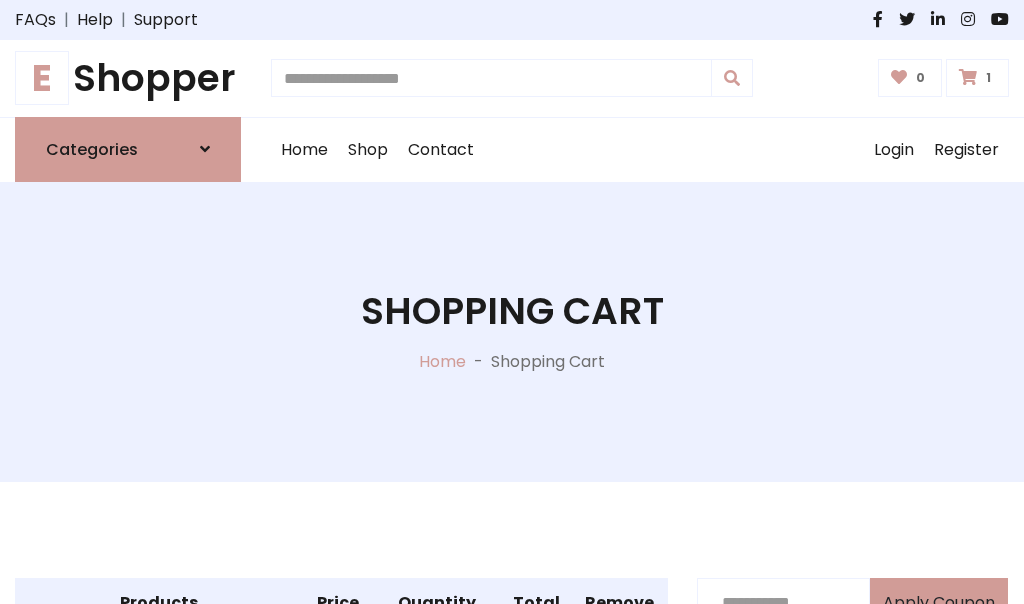 scroll, scrollTop: 474, scrollLeft: 0, axis: vertical 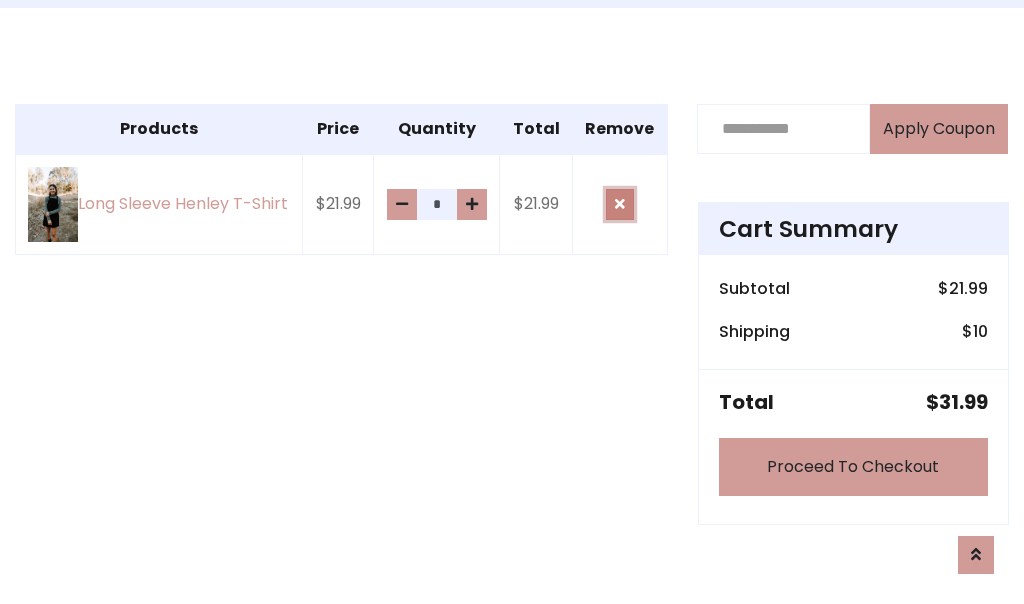 click at bounding box center (620, 204) 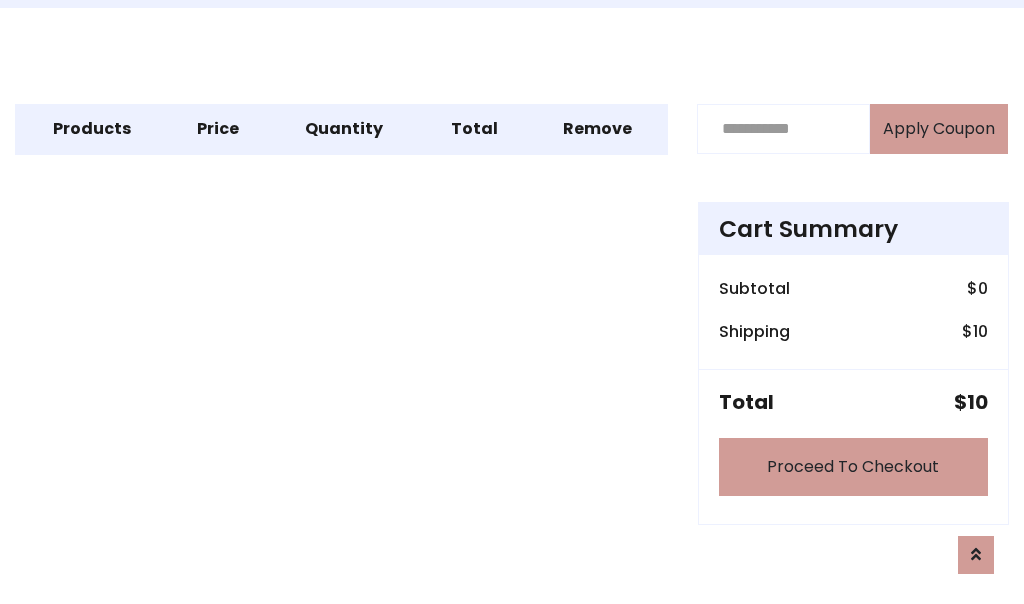 scroll, scrollTop: 247, scrollLeft: 0, axis: vertical 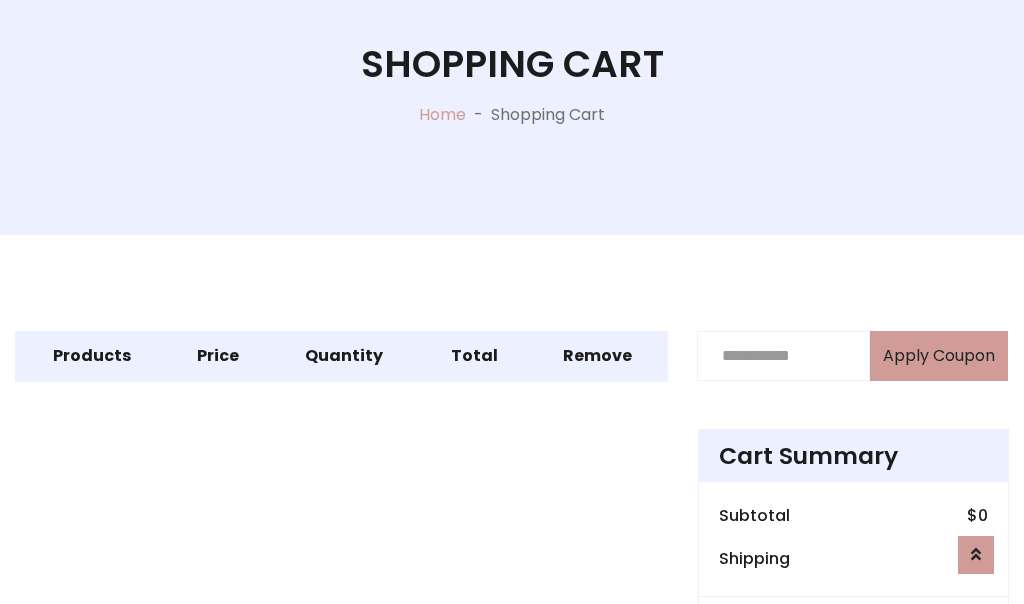 click on "Proceed To Checkout" at bounding box center [853, 694] 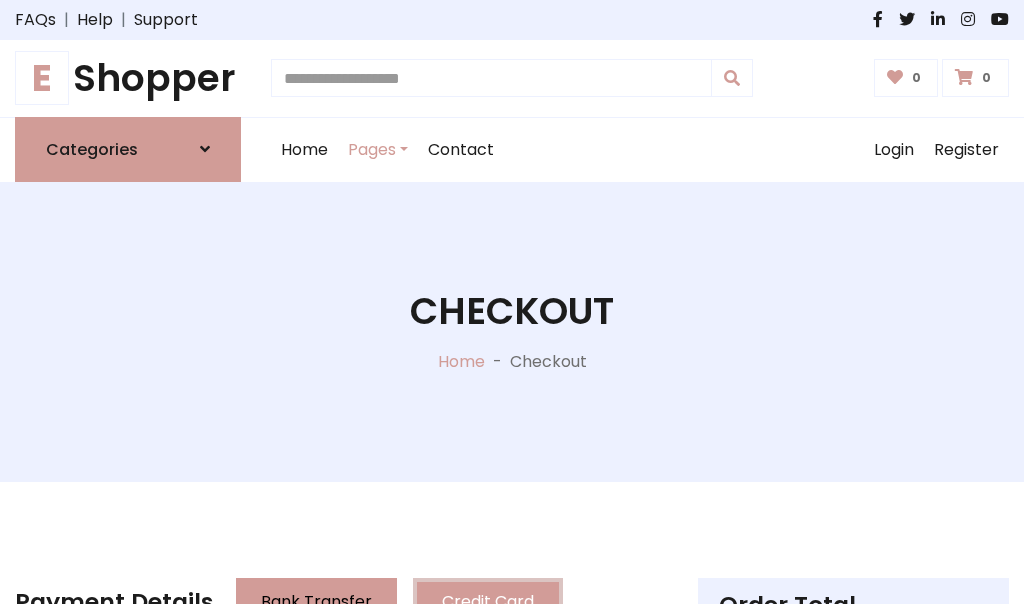 scroll, scrollTop: 137, scrollLeft: 0, axis: vertical 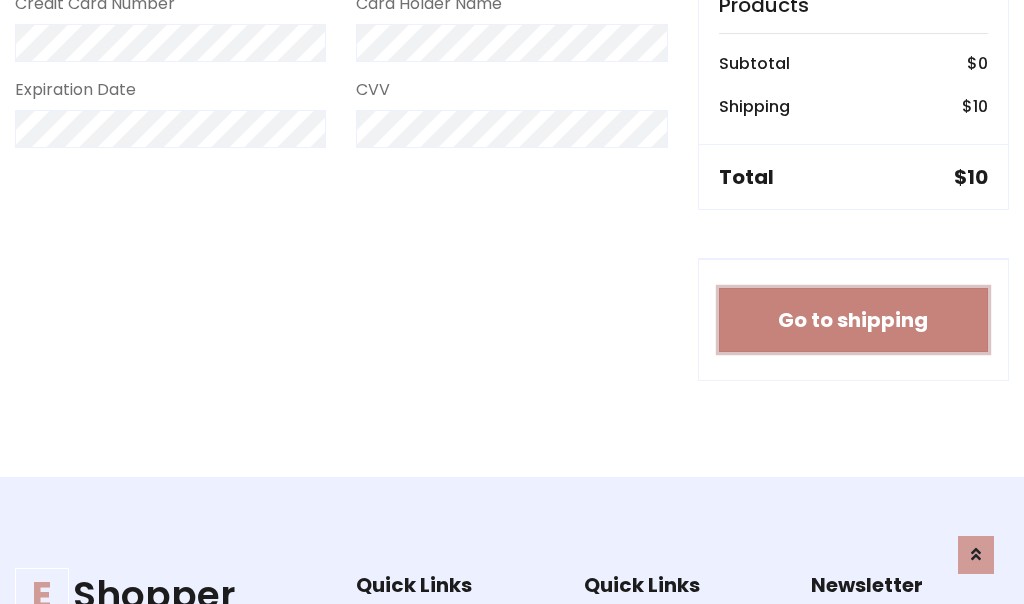 click on "Go to shipping" at bounding box center (853, 320) 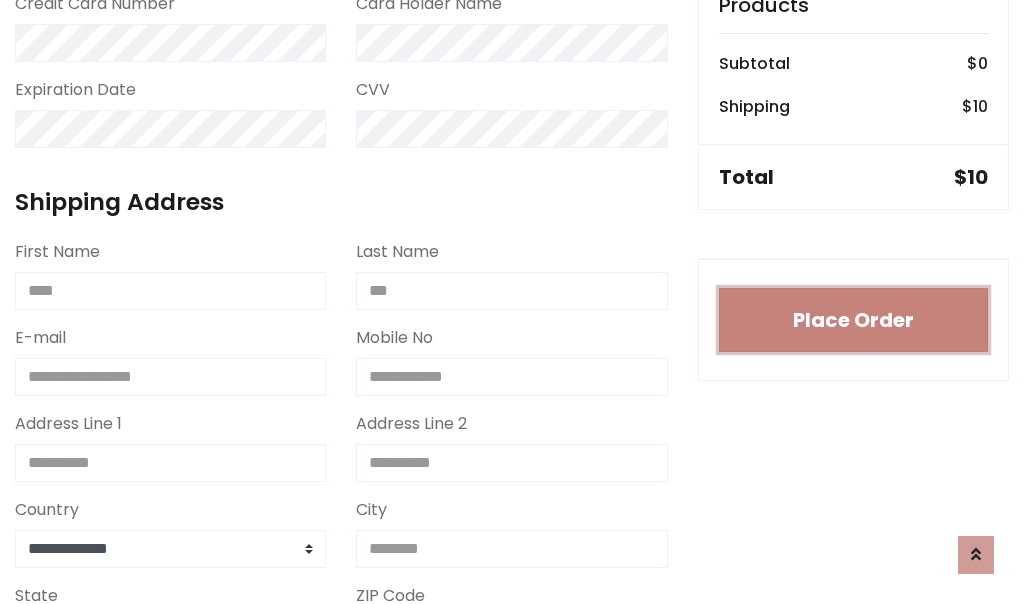 type 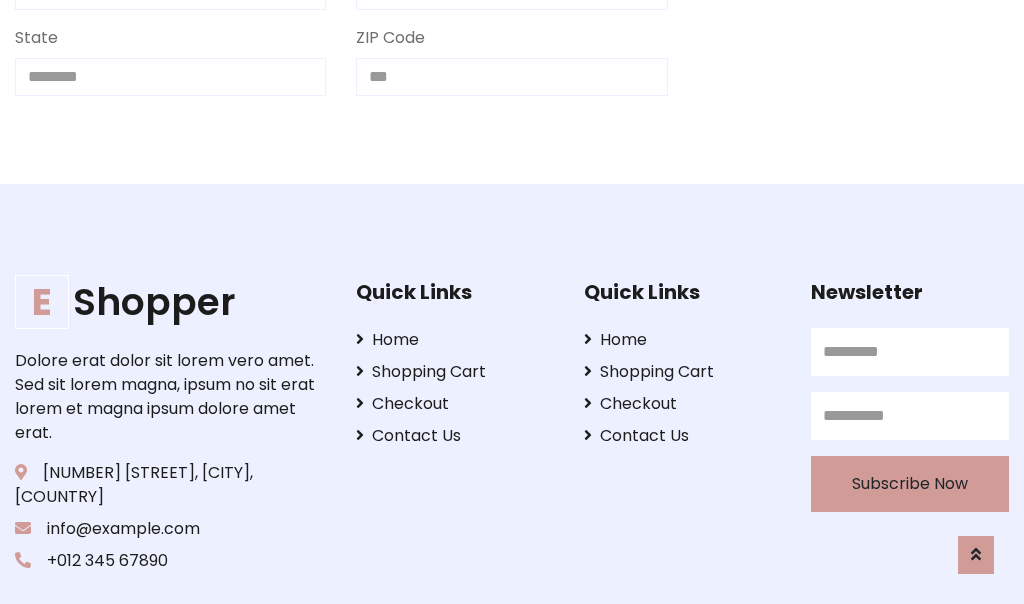 scroll, scrollTop: 733, scrollLeft: 0, axis: vertical 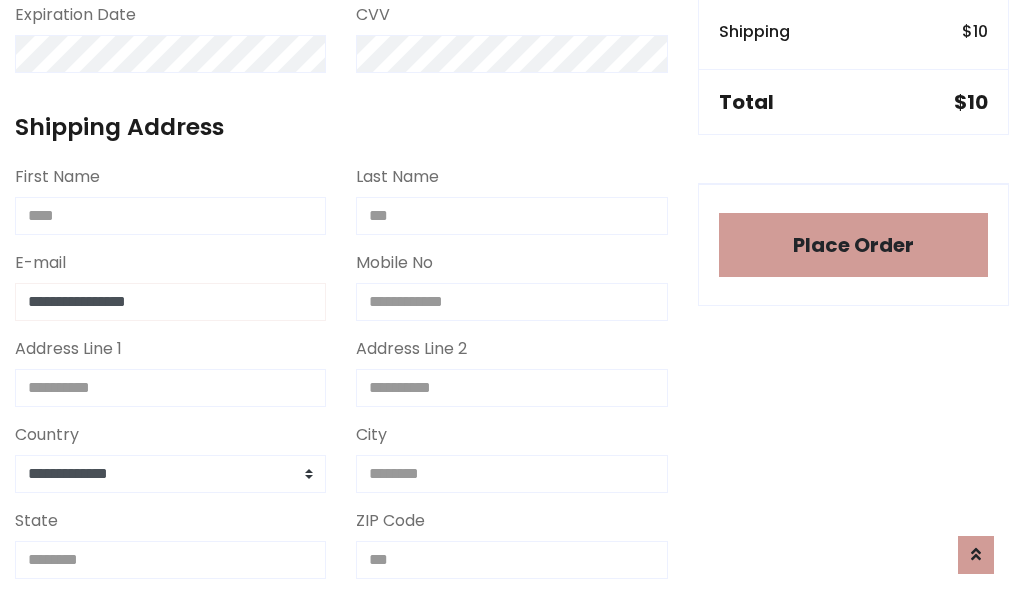 type on "**********" 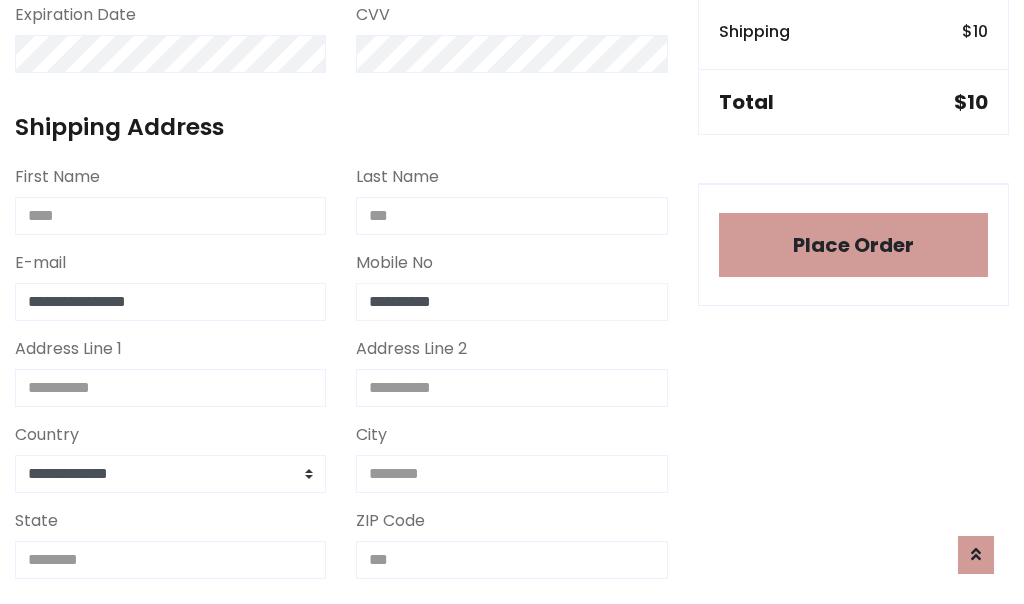type on "**********" 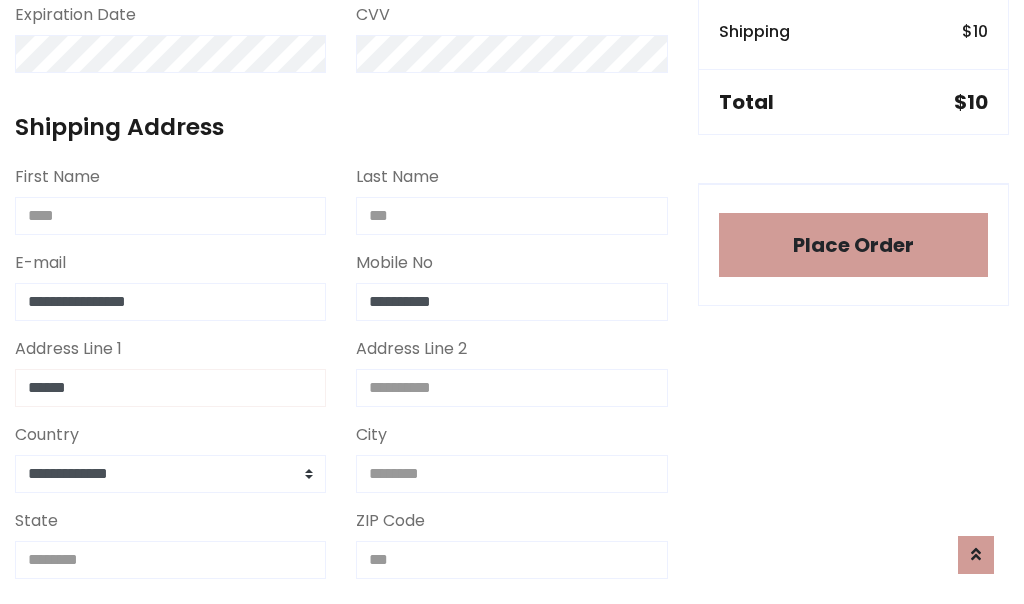 type on "******" 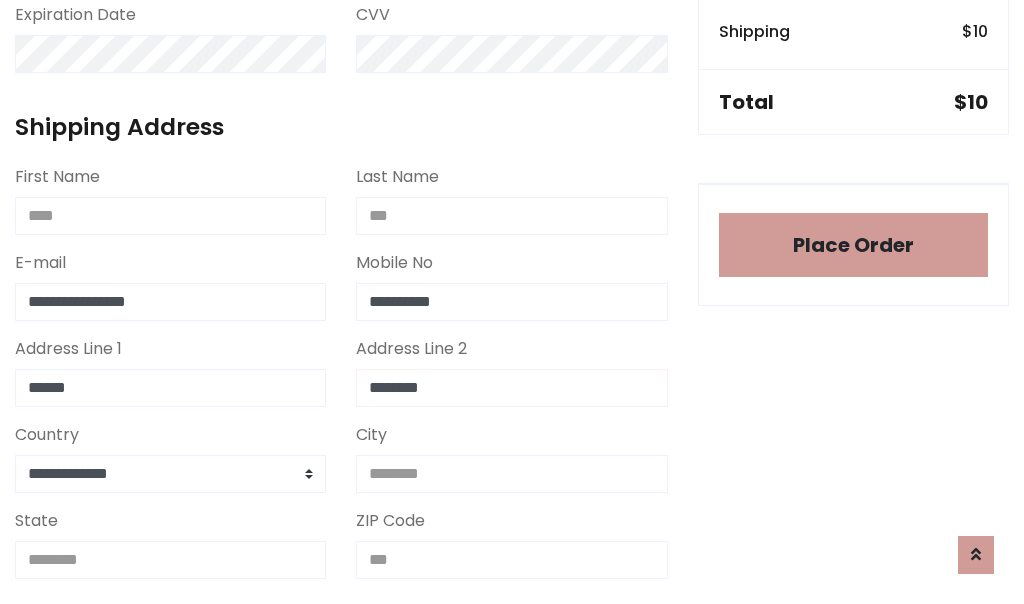 type on "********" 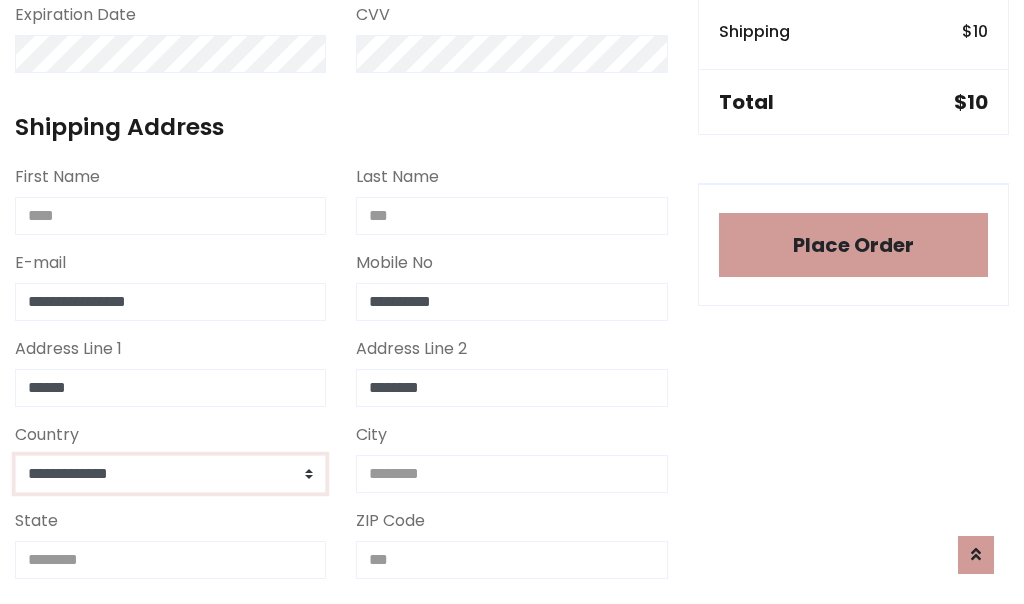 select on "*******" 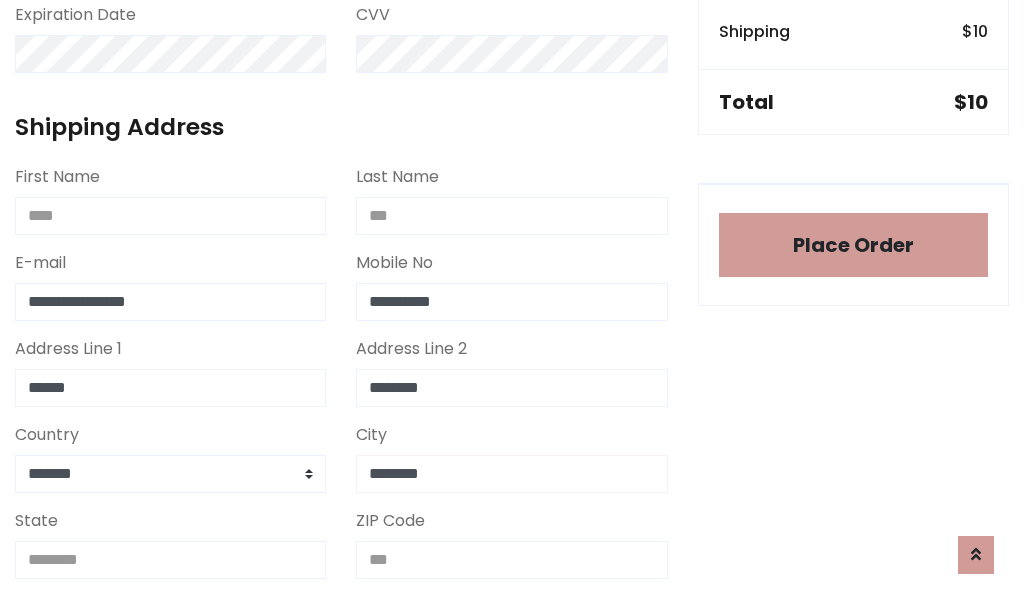 type on "********" 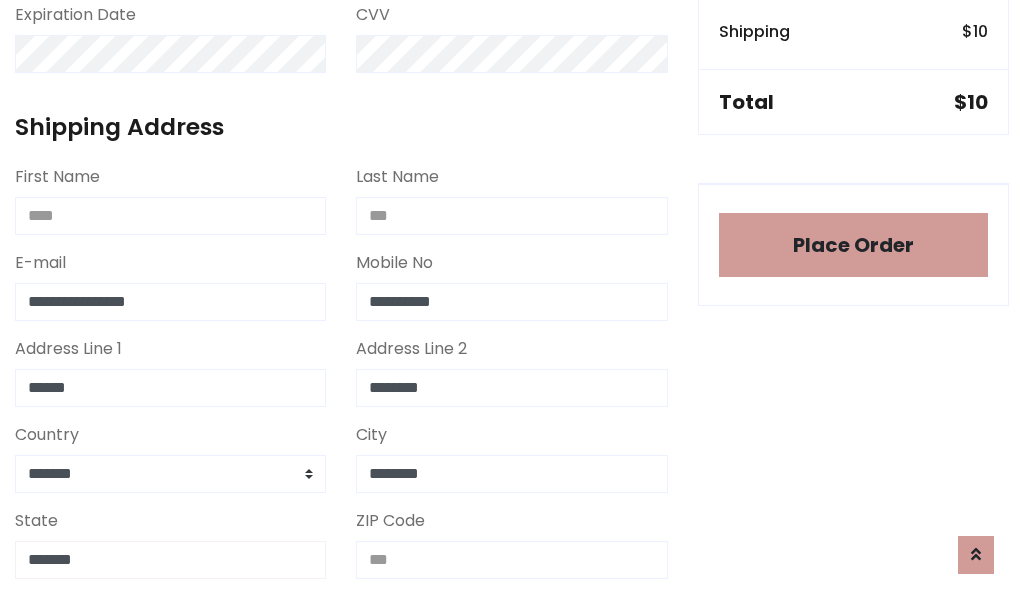 type on "*******" 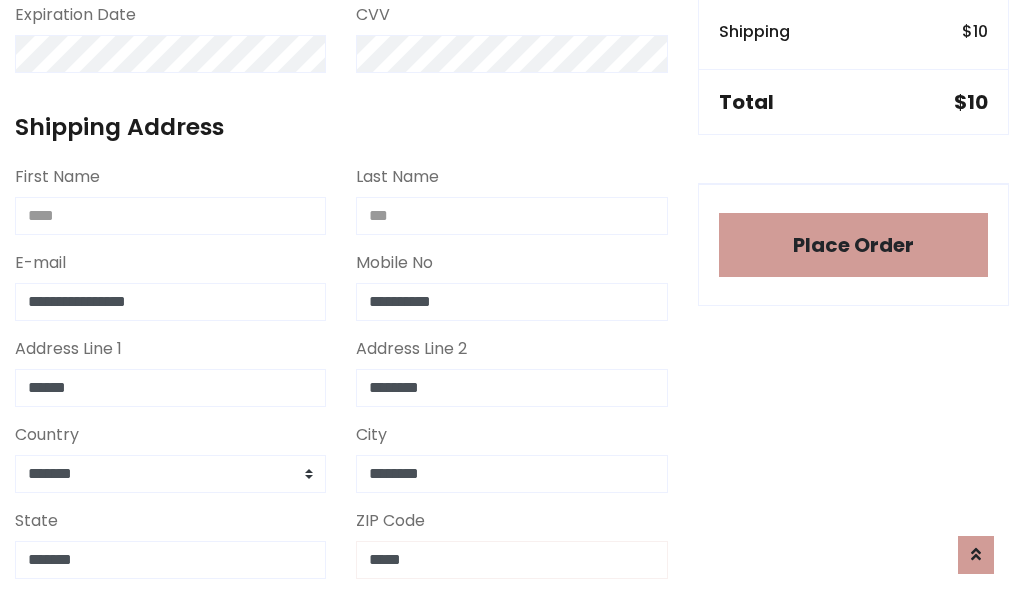 scroll, scrollTop: 403, scrollLeft: 0, axis: vertical 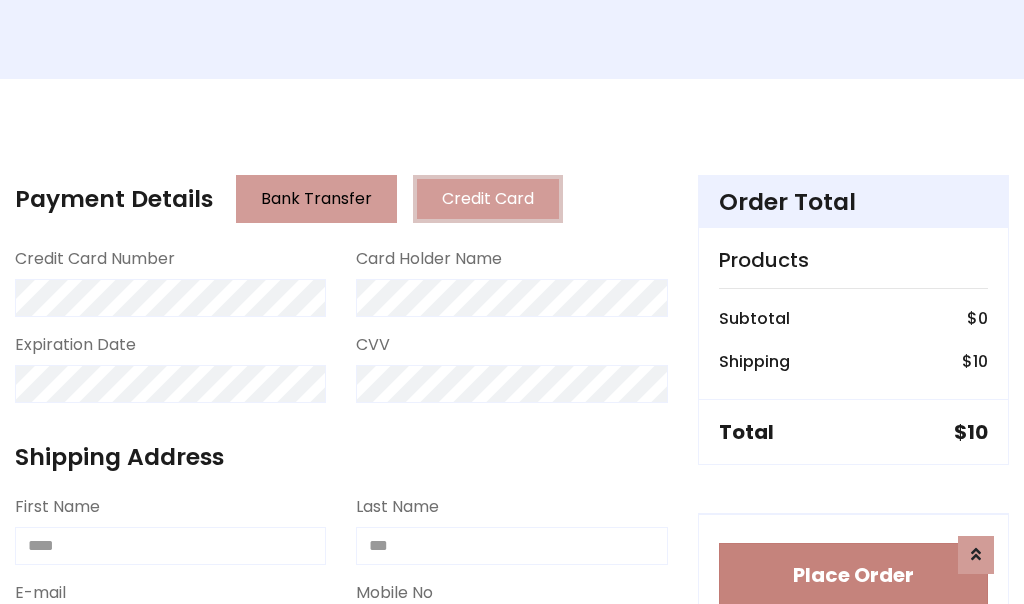 type on "*****" 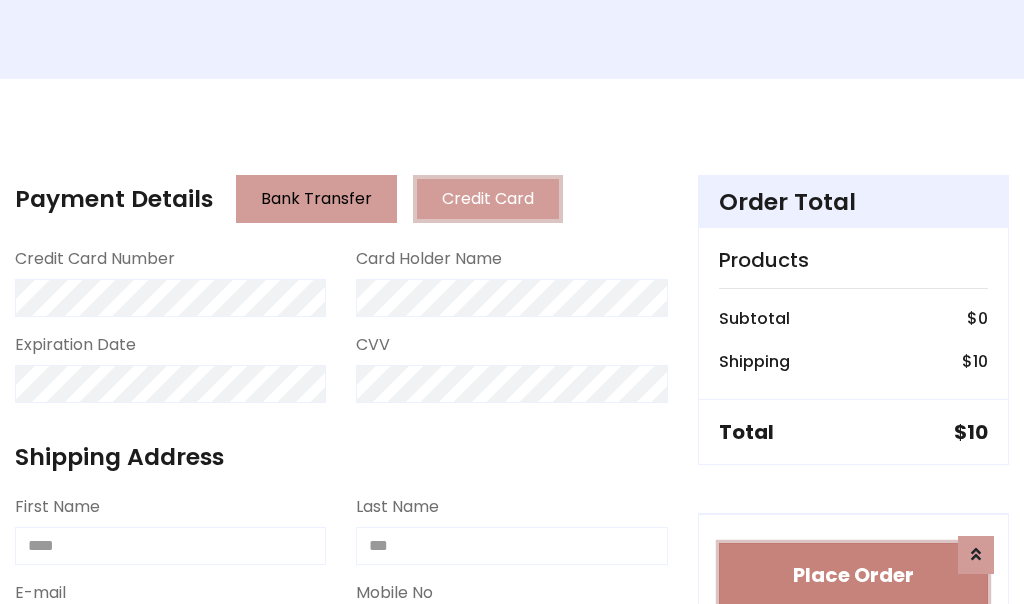 click on "Place Order" at bounding box center [853, 575] 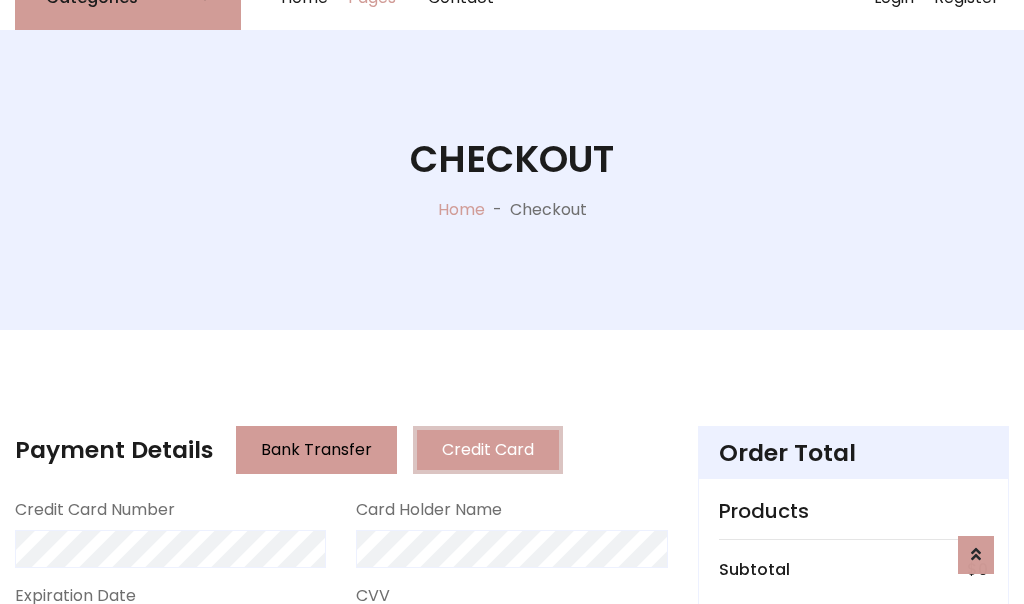 scroll, scrollTop: 0, scrollLeft: 0, axis: both 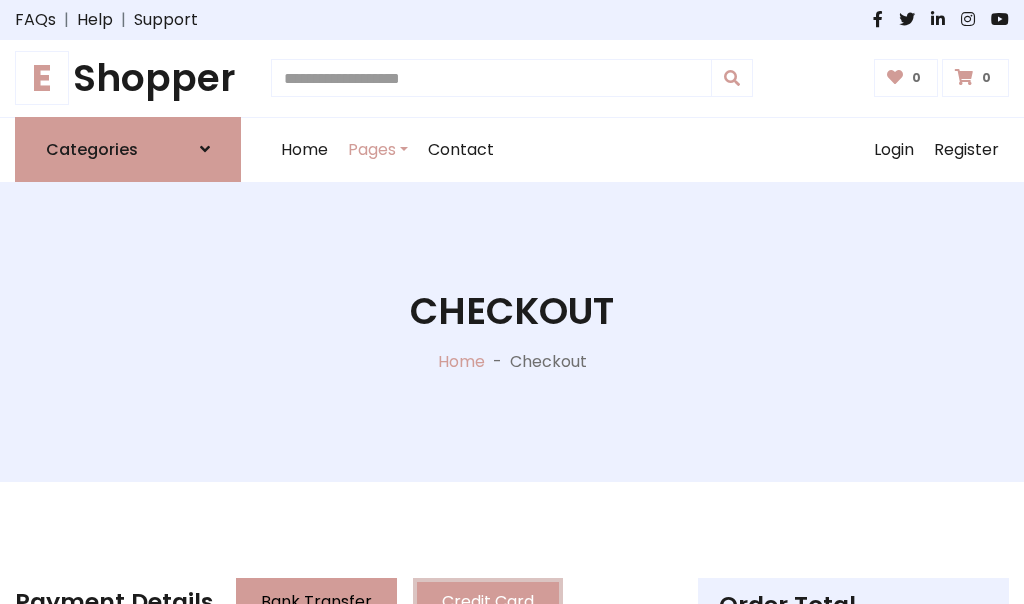 click on "E Shopper" at bounding box center (128, 78) 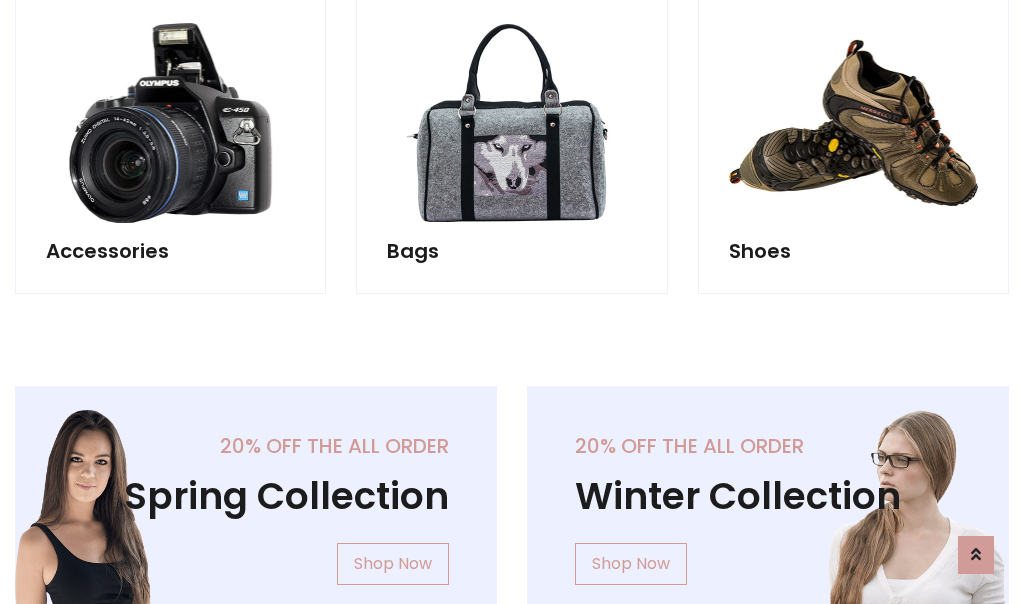 scroll, scrollTop: 770, scrollLeft: 0, axis: vertical 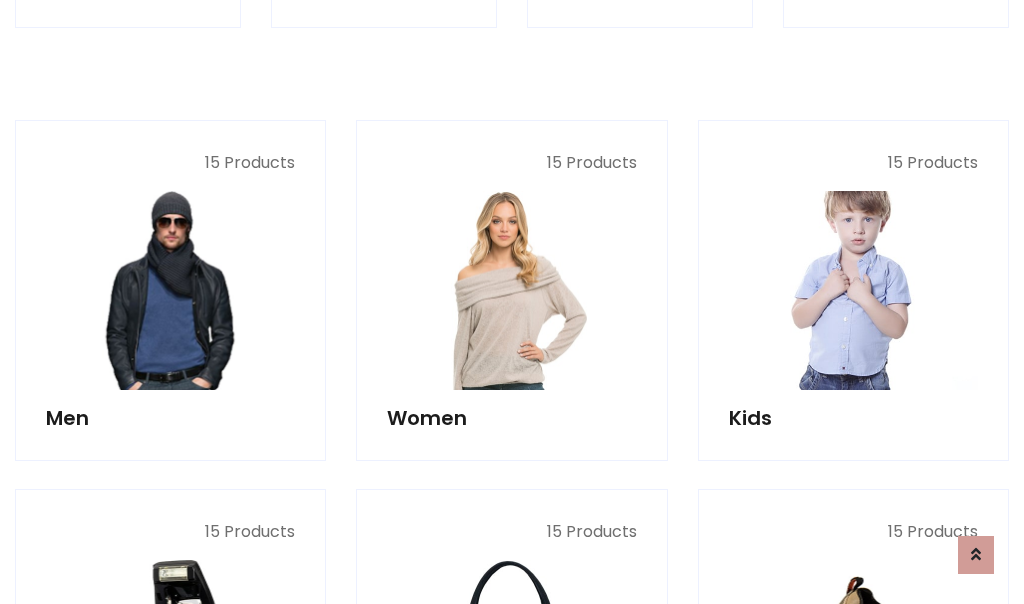 click at bounding box center (853, 290) 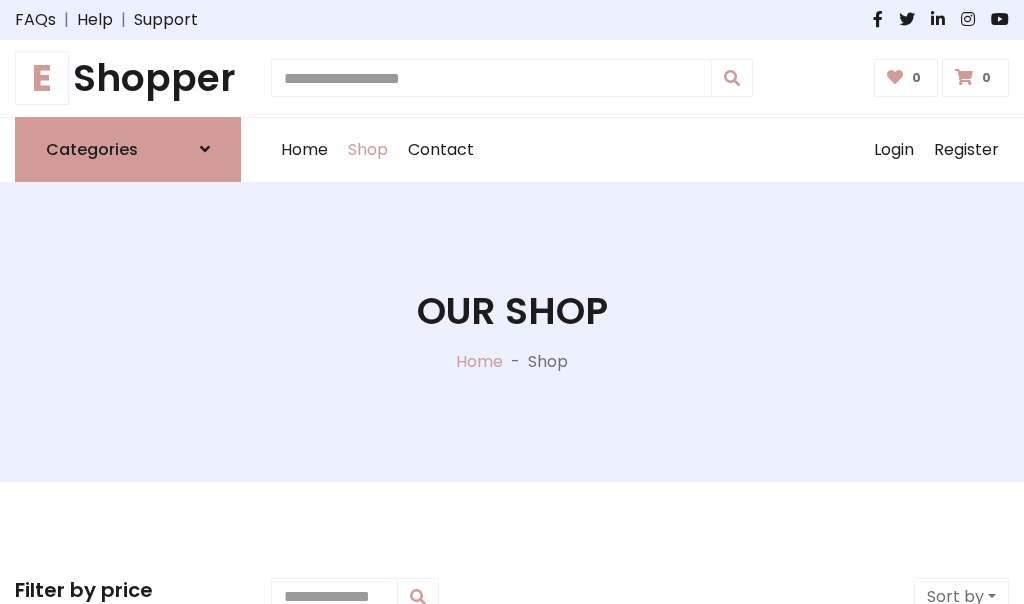 scroll, scrollTop: 549, scrollLeft: 0, axis: vertical 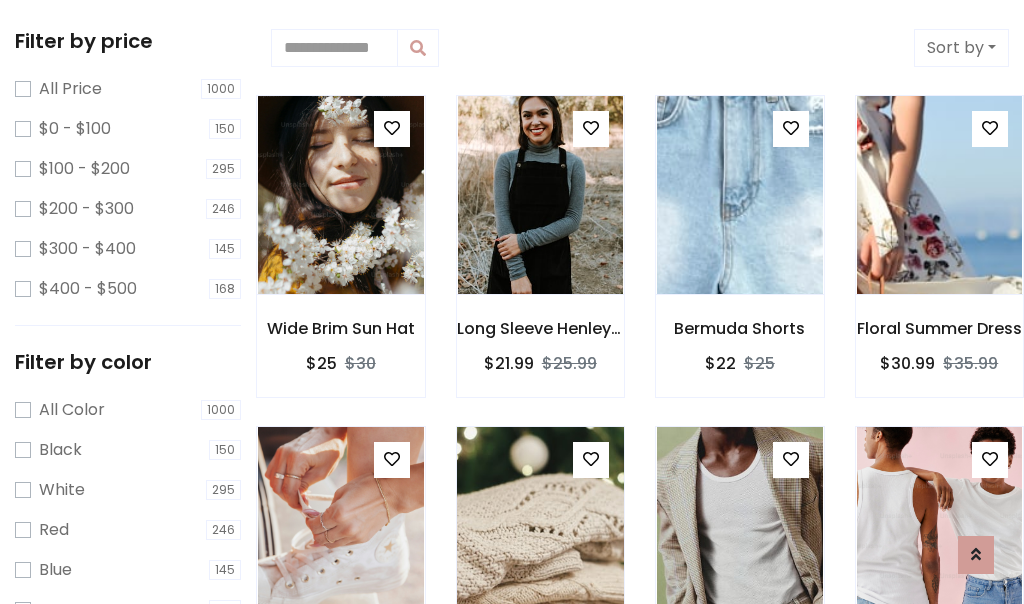 click at bounding box center (591, 459) 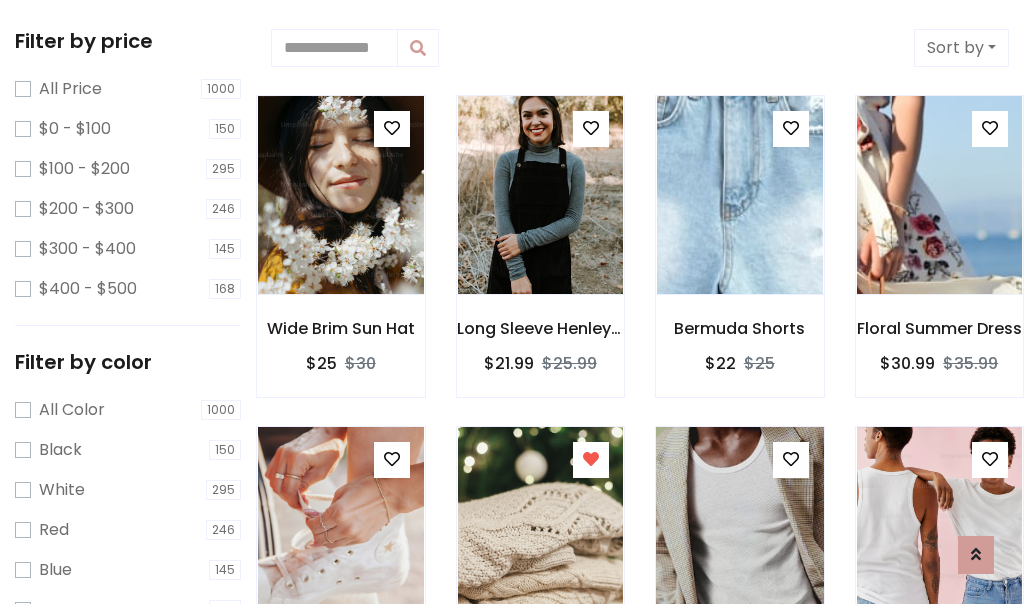 click at bounding box center (739, 526) 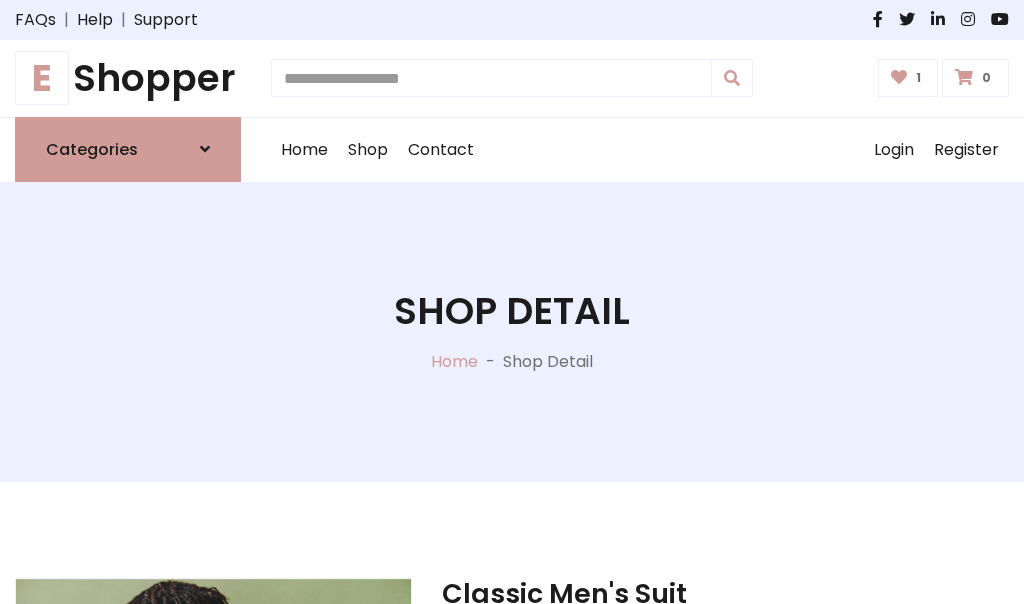 scroll, scrollTop: 262, scrollLeft: 0, axis: vertical 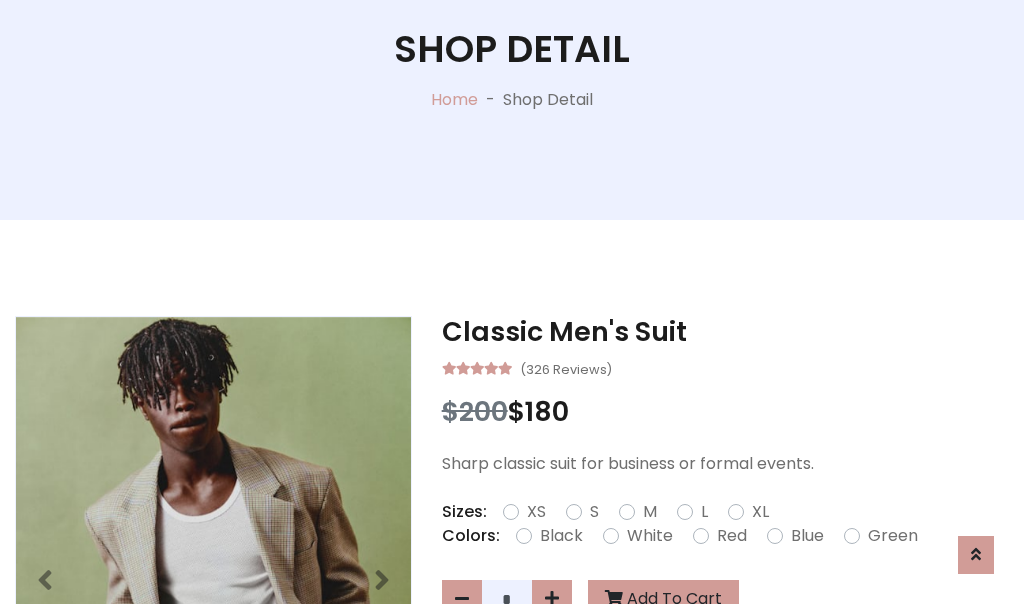 click on "XL" at bounding box center [760, 512] 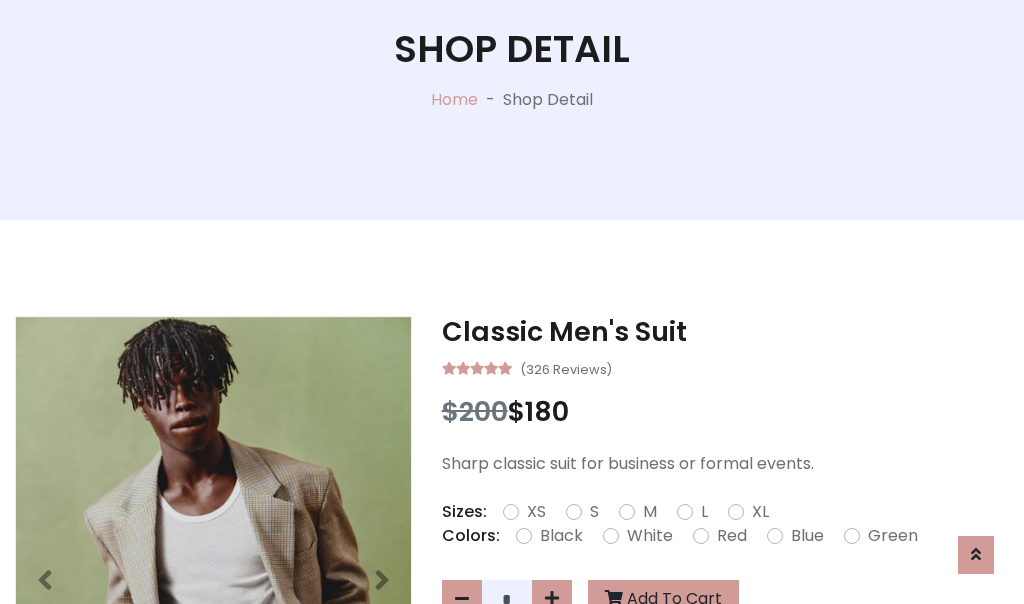 click on "Black" at bounding box center [561, 536] 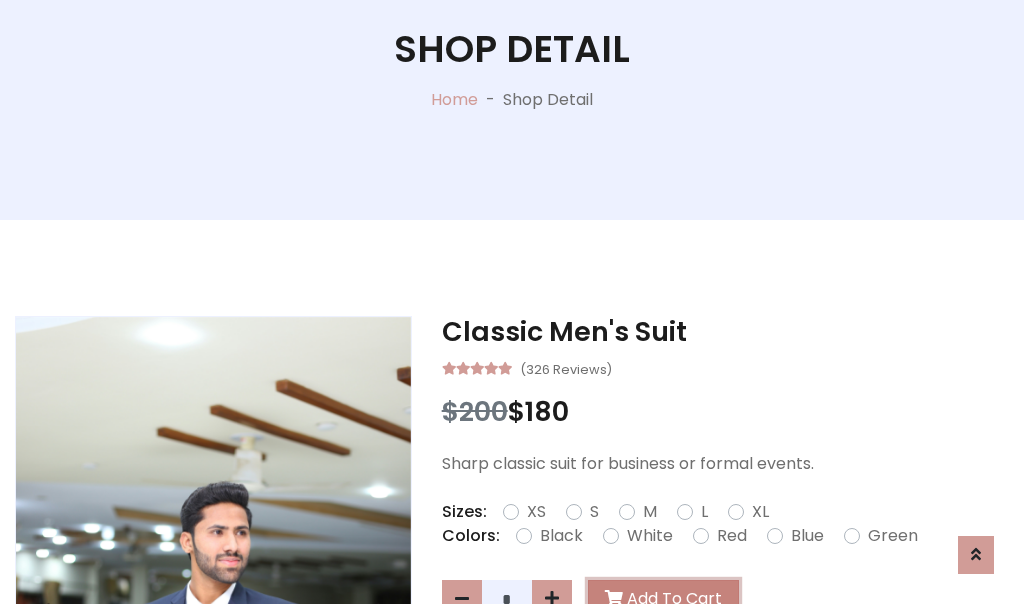 click on "Add To Cart" at bounding box center (663, 599) 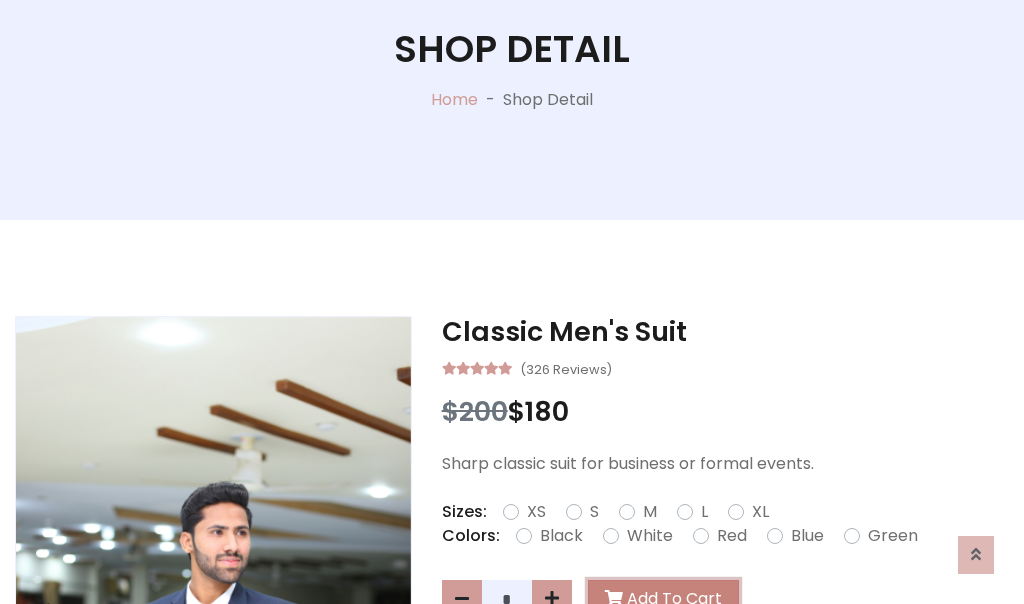 scroll, scrollTop: 0, scrollLeft: 0, axis: both 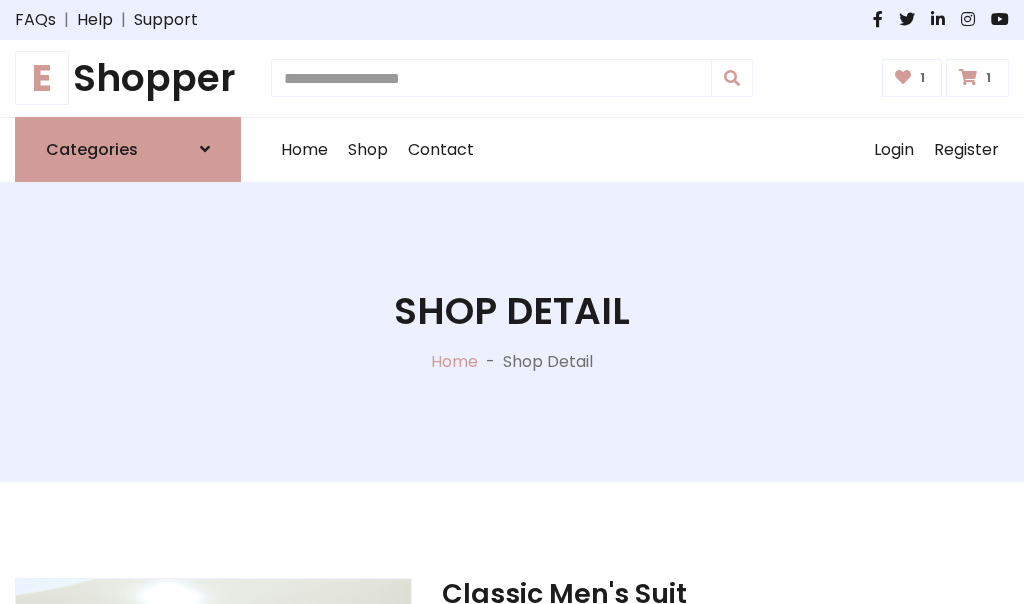 click at bounding box center (968, 77) 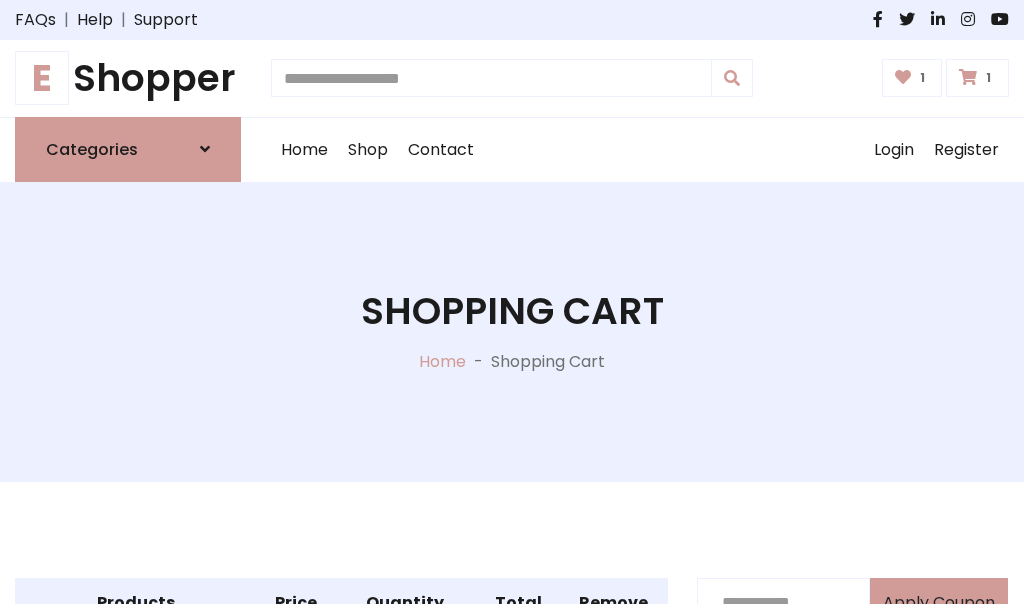 scroll, scrollTop: 570, scrollLeft: 0, axis: vertical 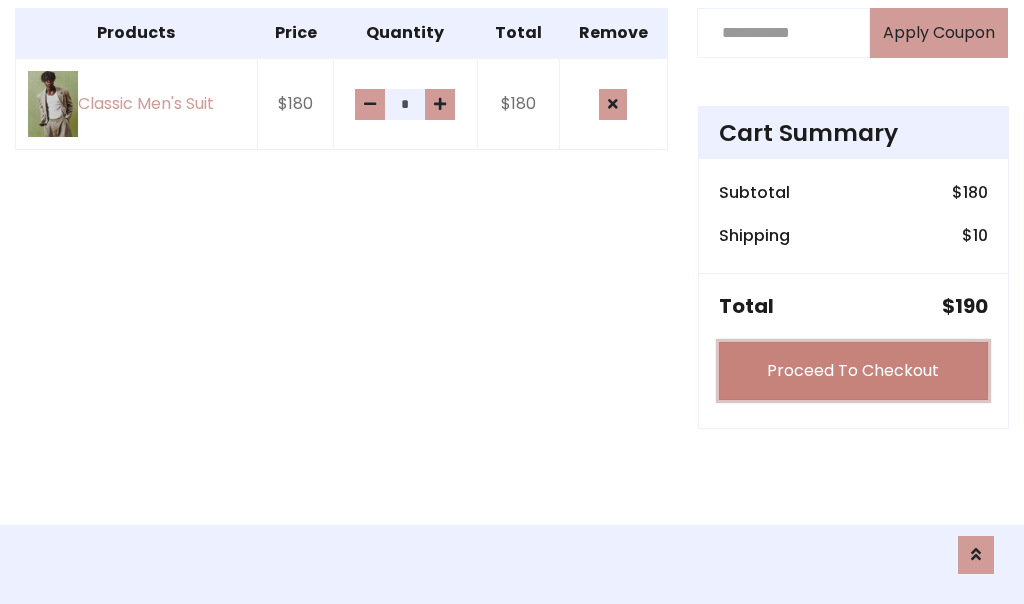 click on "Proceed To Checkout" at bounding box center [853, 371] 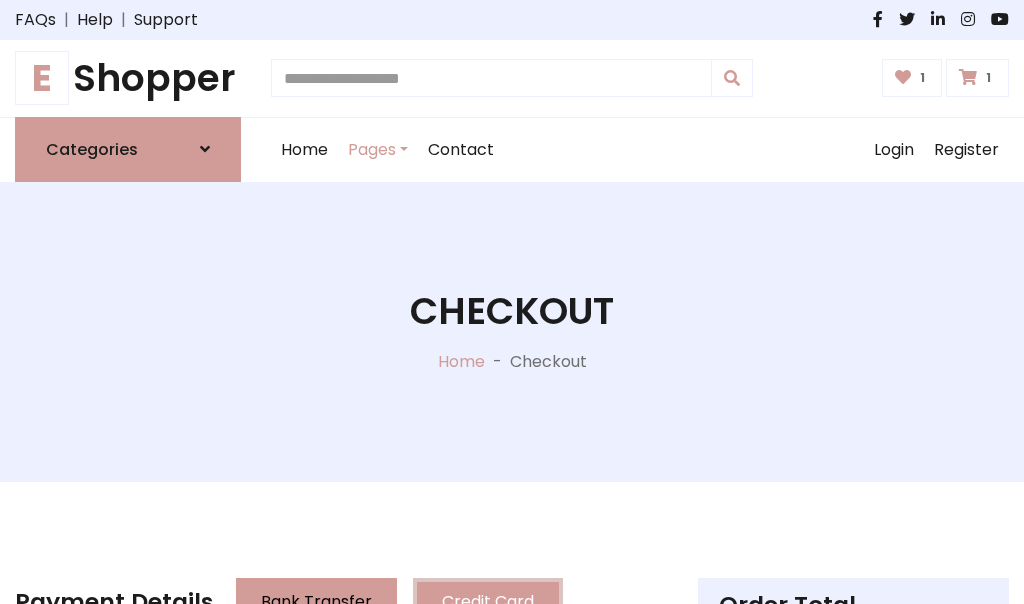 scroll, scrollTop: 201, scrollLeft: 0, axis: vertical 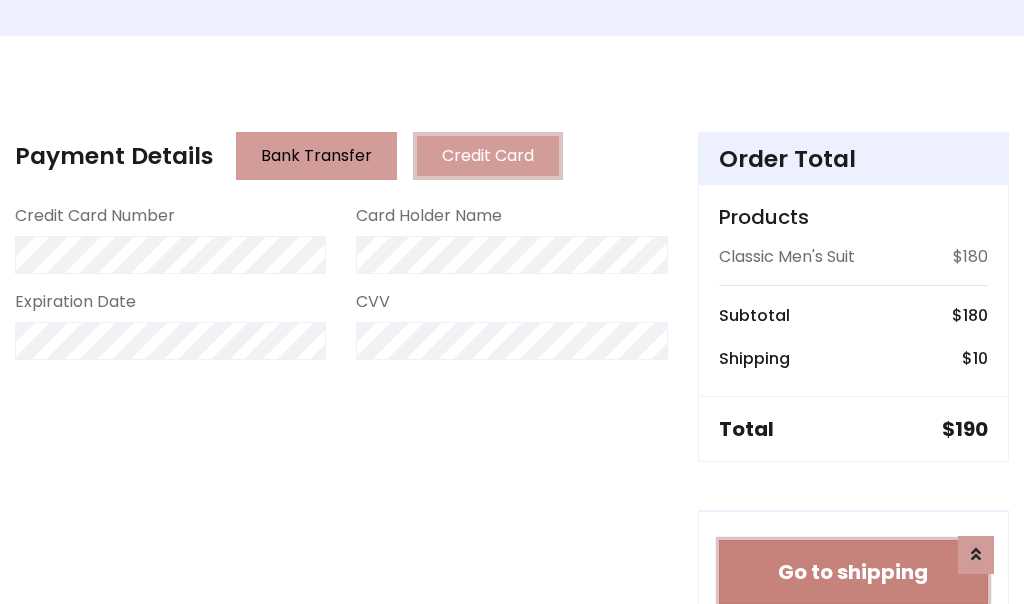 click on "Go to shipping" at bounding box center (853, 572) 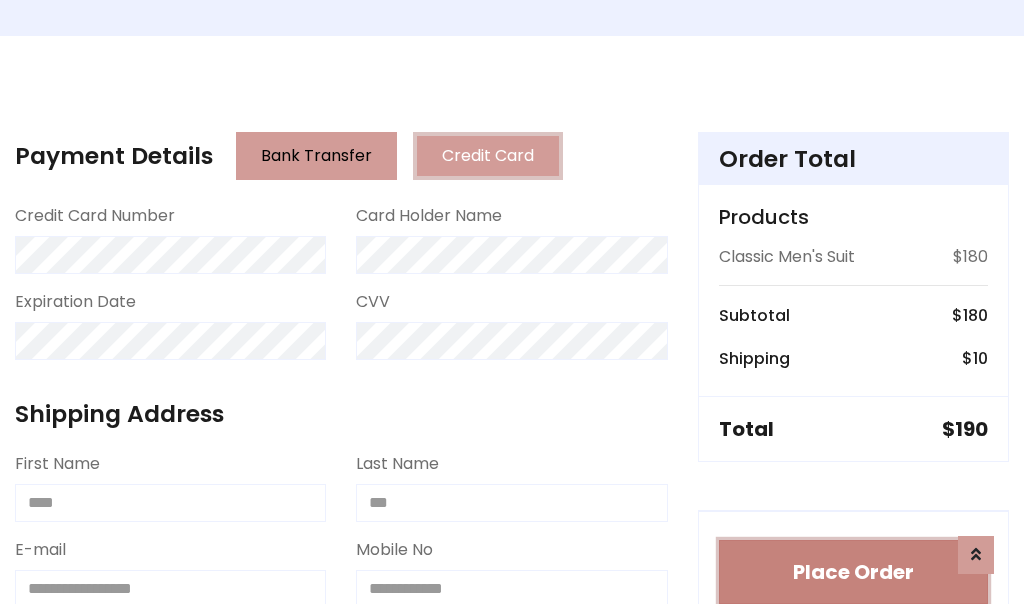type 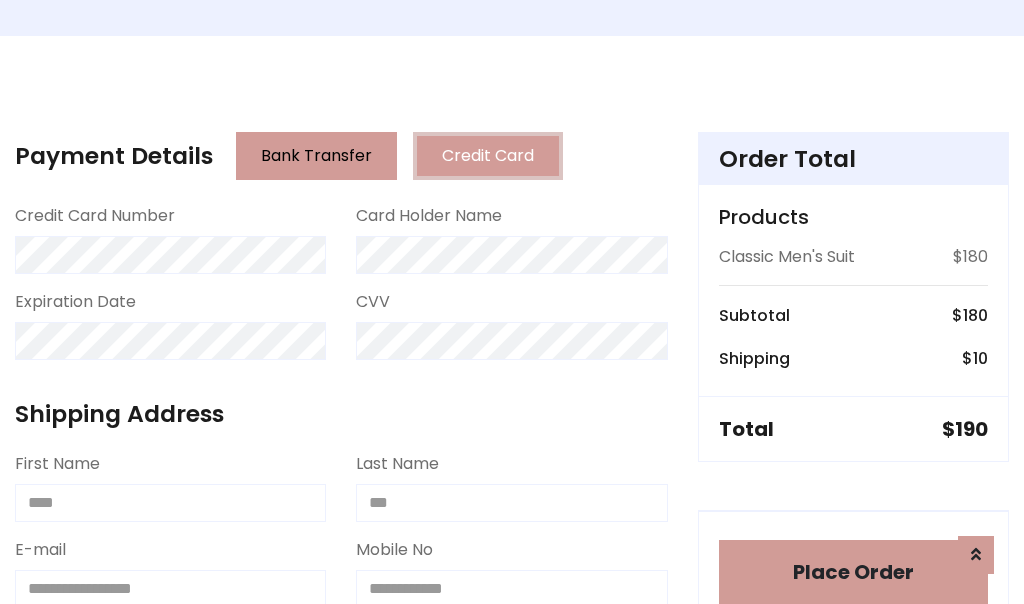 scroll, scrollTop: 1216, scrollLeft: 0, axis: vertical 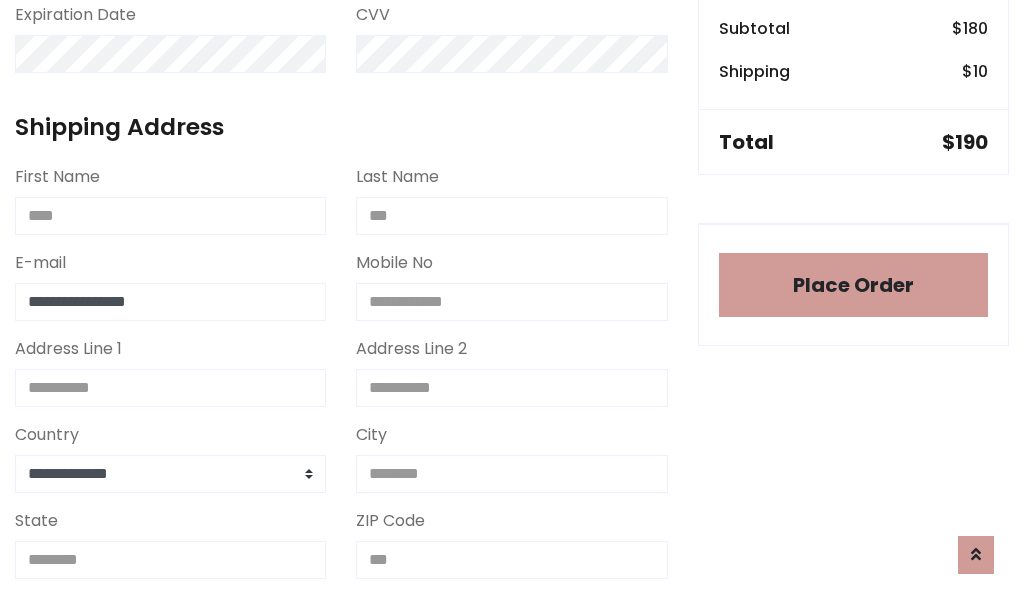 type on "**********" 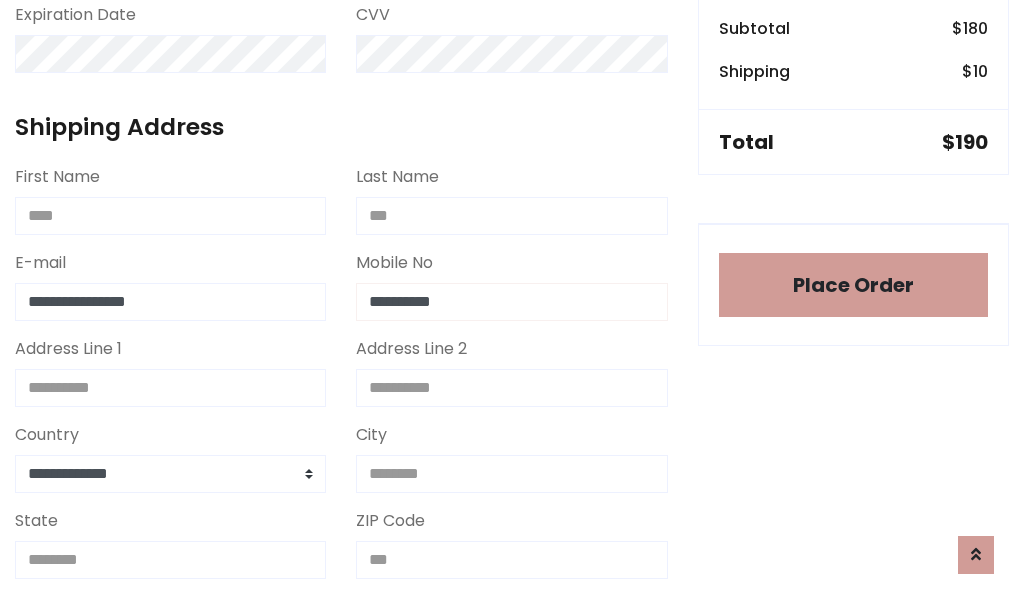 scroll, scrollTop: 573, scrollLeft: 0, axis: vertical 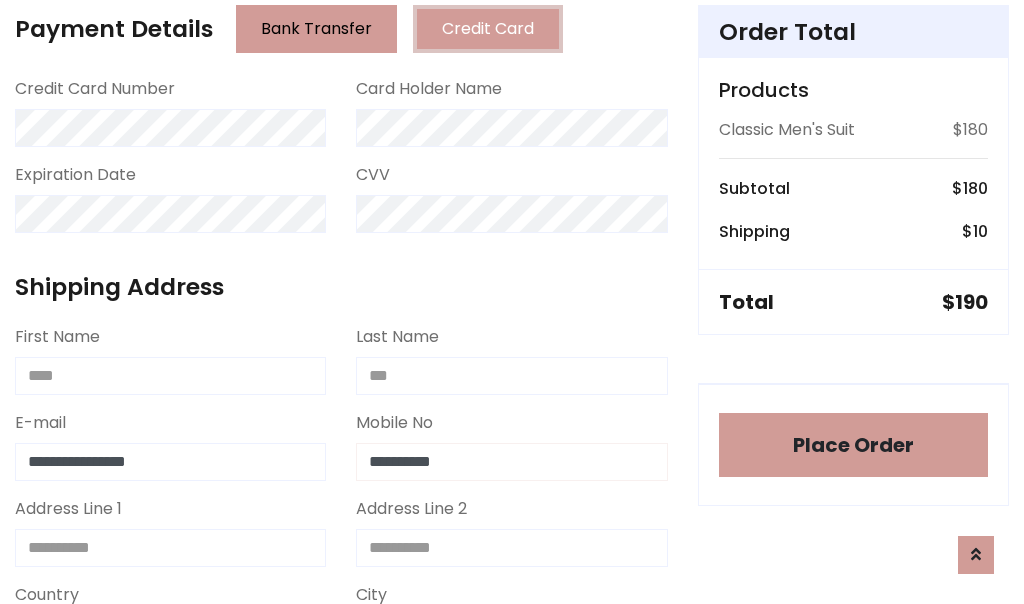 type on "**********" 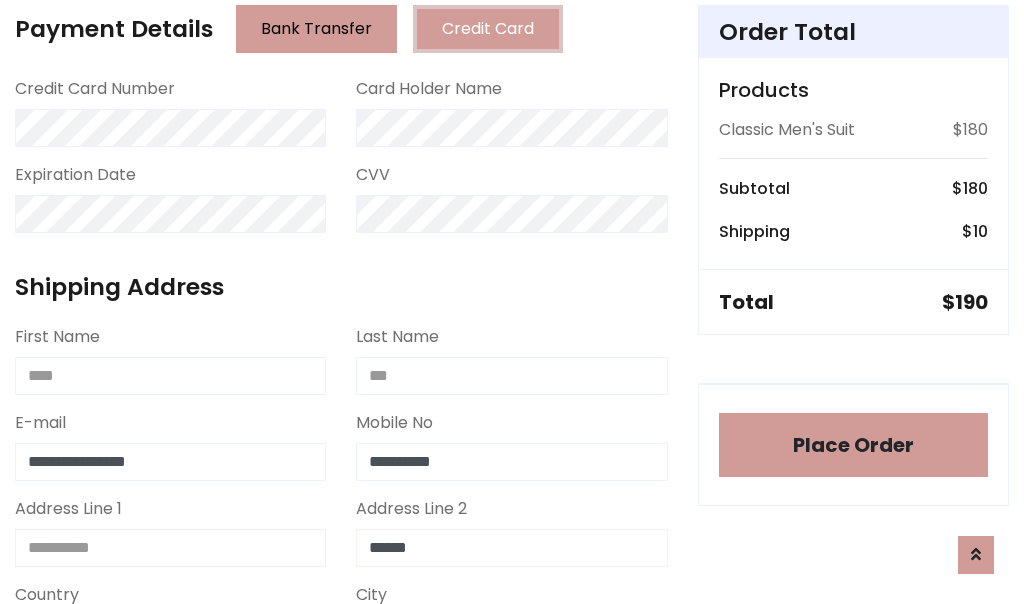 type on "******" 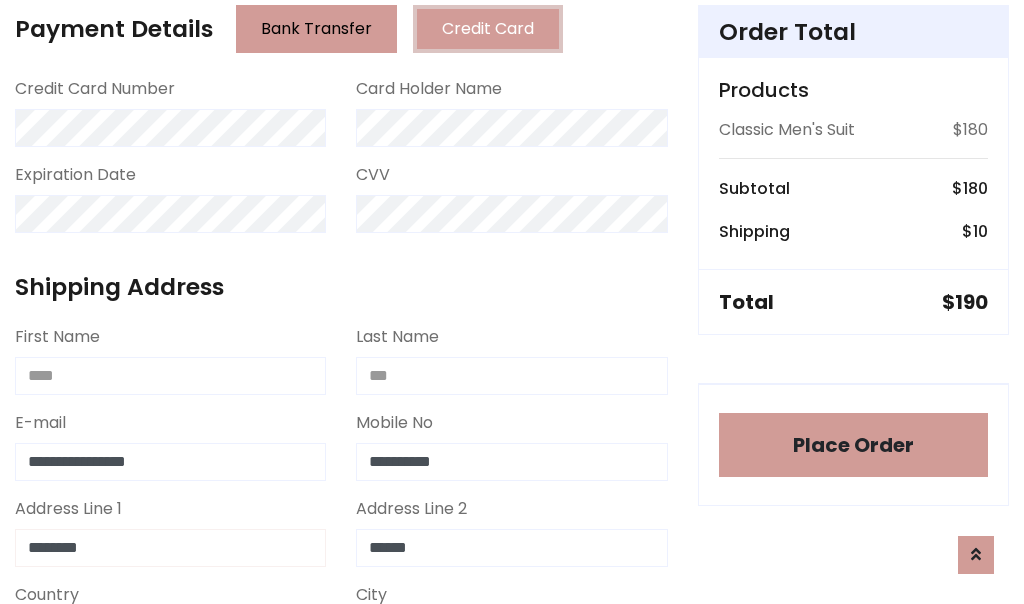 type on "********" 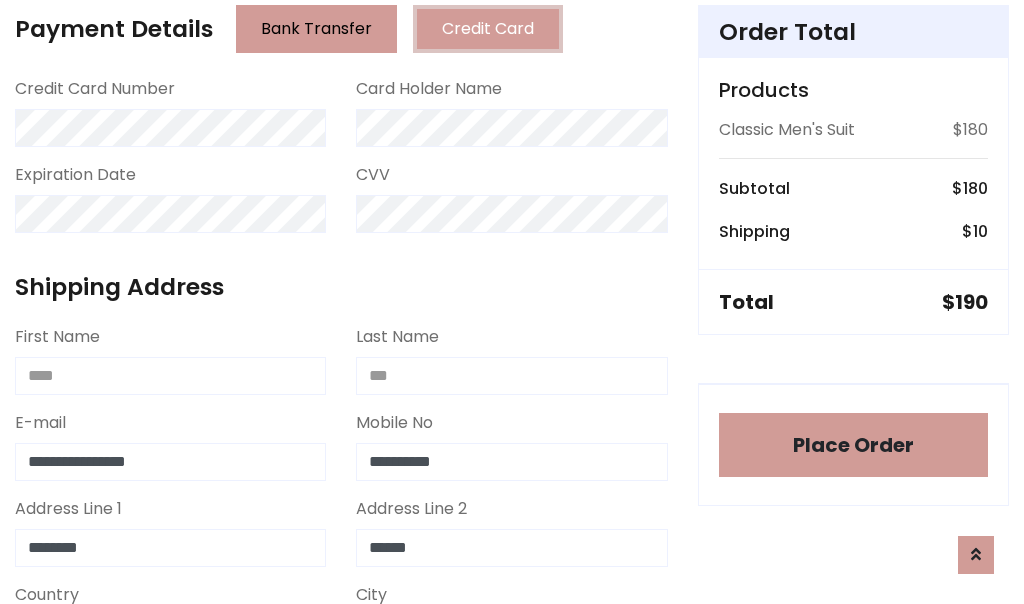 select on "*******" 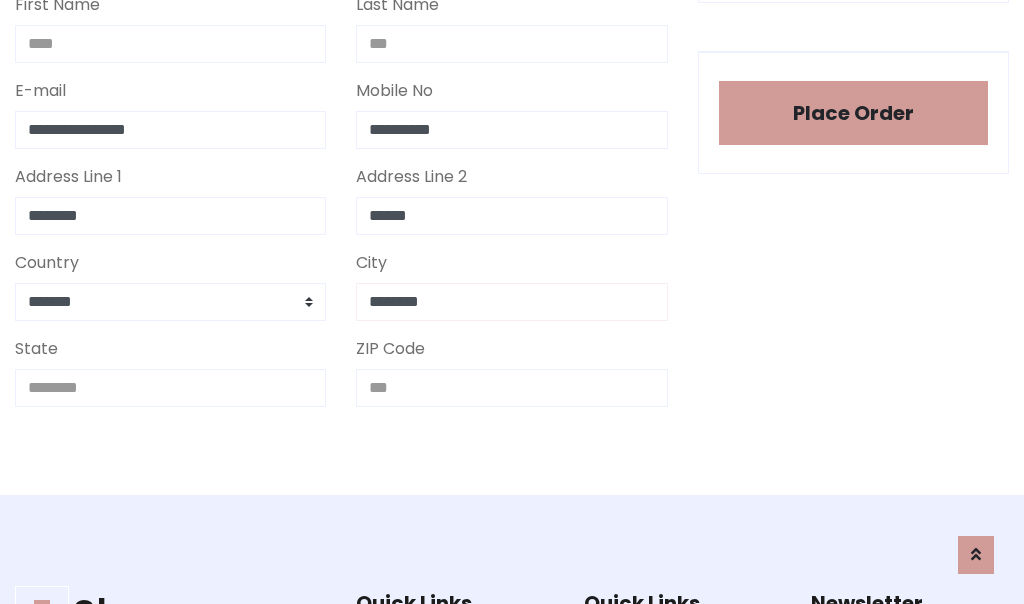 type on "********" 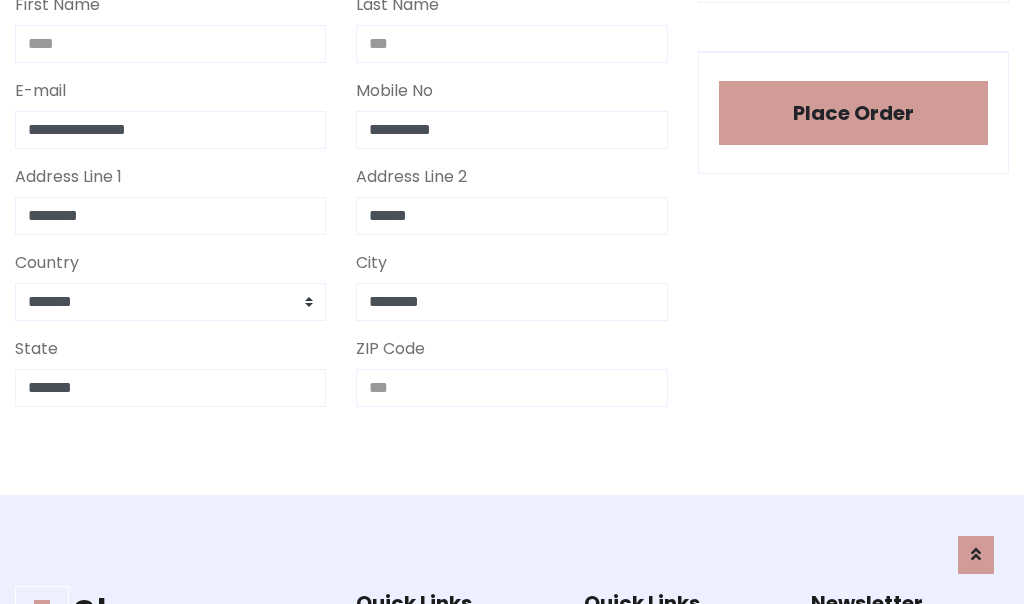 type on "*******" 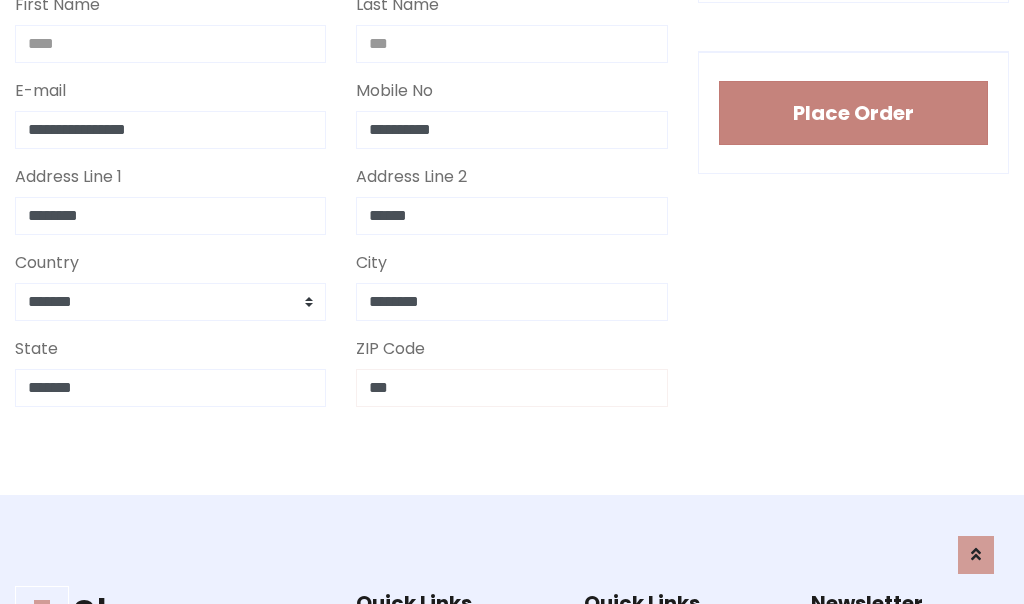 type on "***" 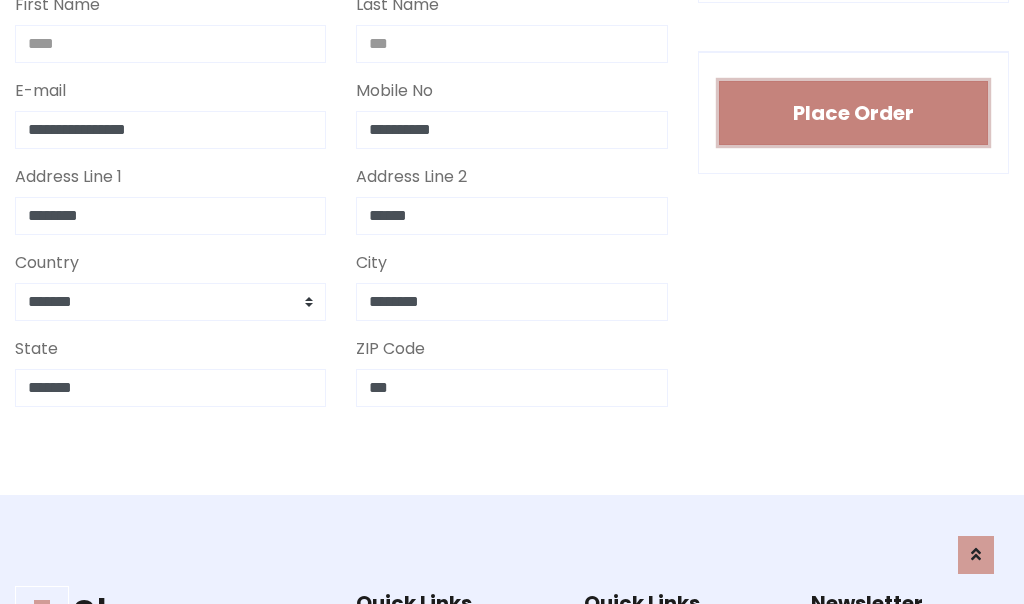 click on "Place Order" at bounding box center [853, 113] 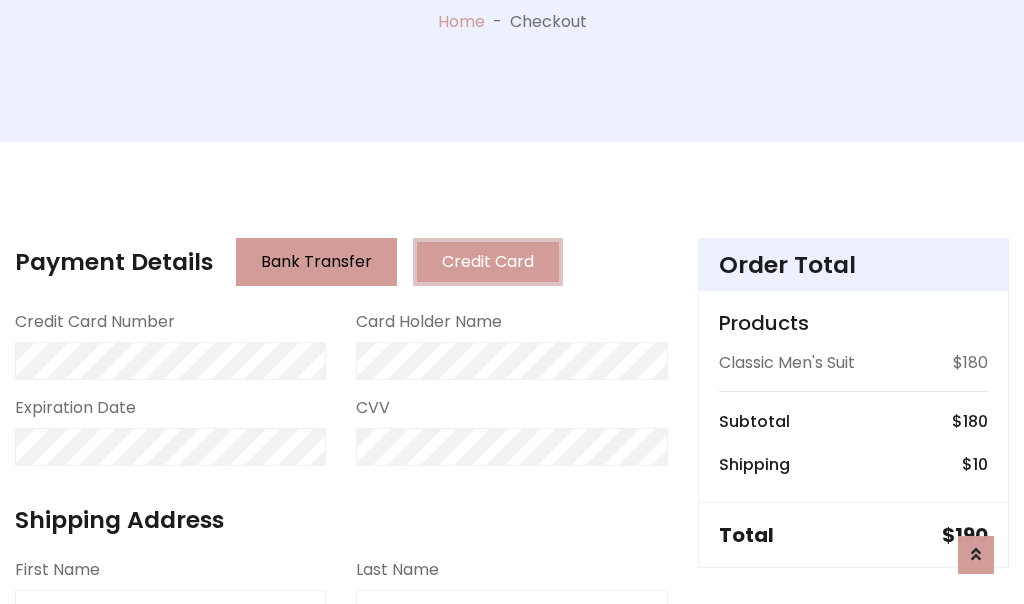 scroll, scrollTop: 0, scrollLeft: 0, axis: both 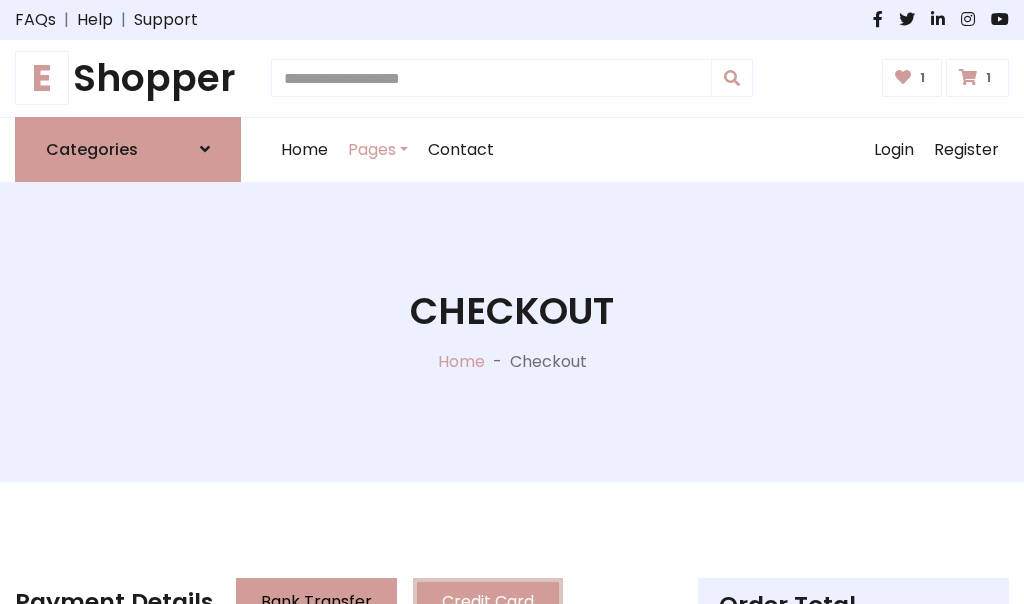 click on "E" at bounding box center [42, 78] 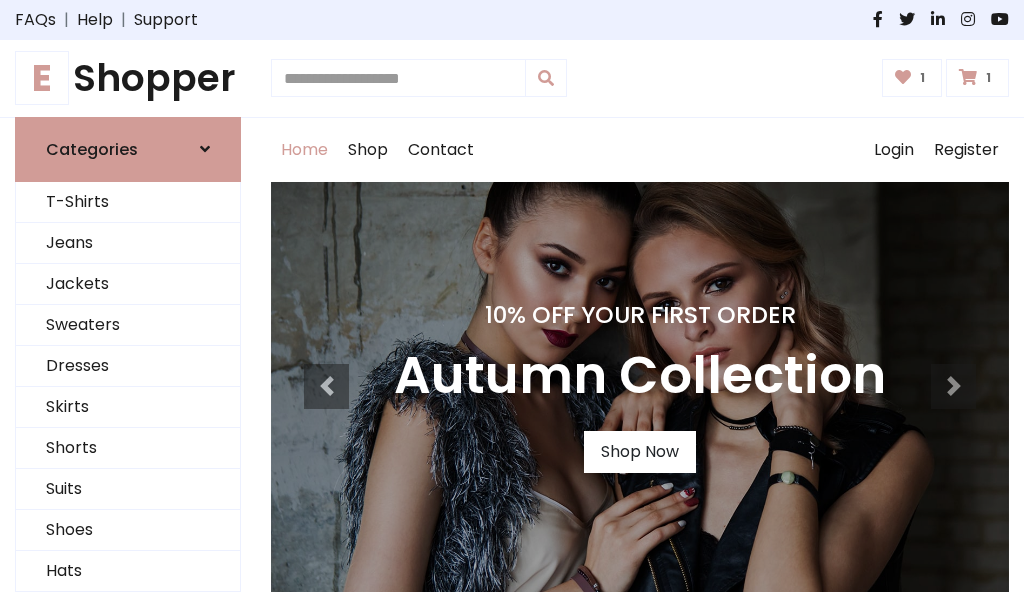 scroll, scrollTop: 0, scrollLeft: 0, axis: both 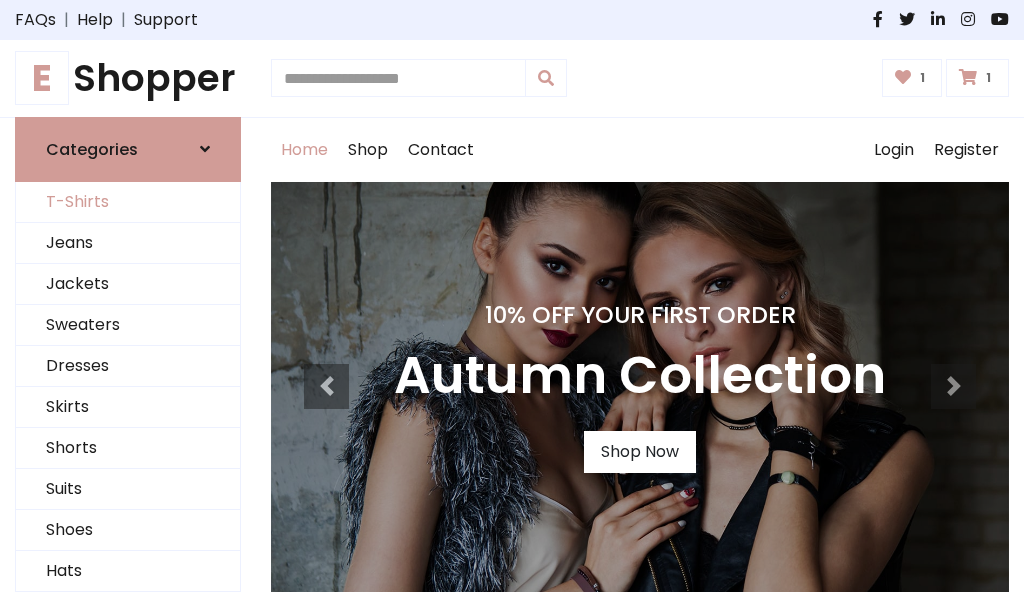 click on "T-Shirts" at bounding box center (128, 202) 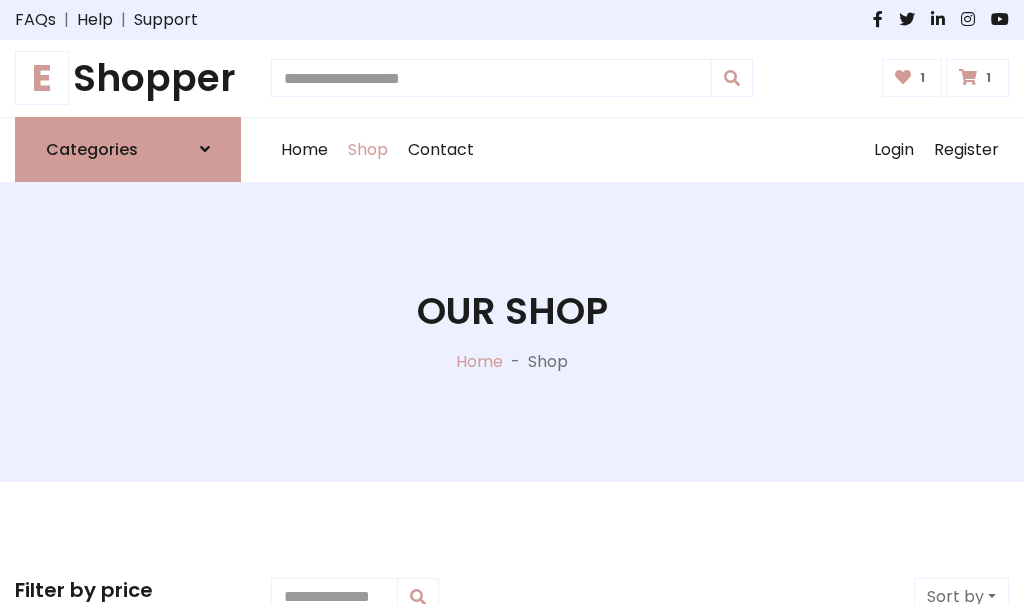 scroll, scrollTop: 0, scrollLeft: 0, axis: both 